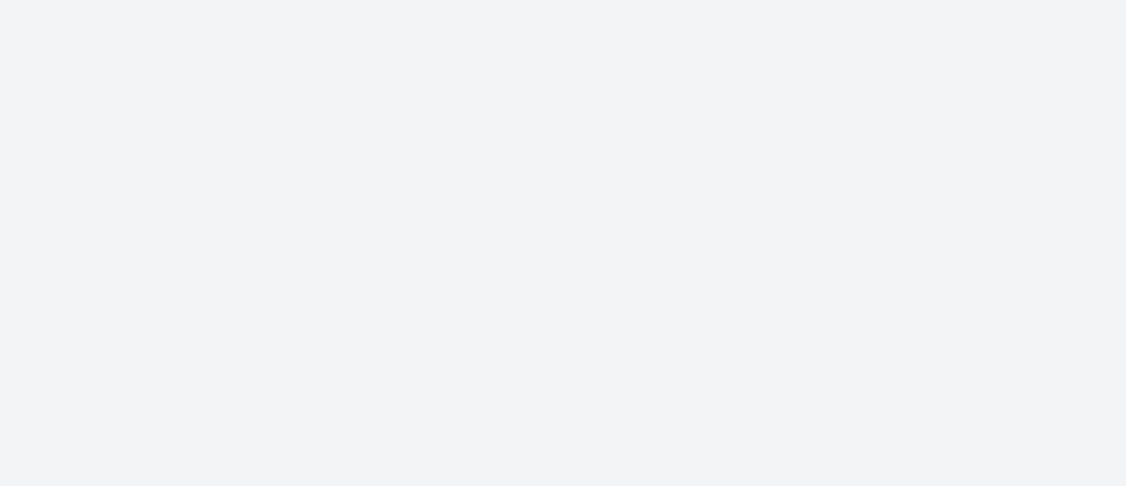 scroll, scrollTop: 0, scrollLeft: 0, axis: both 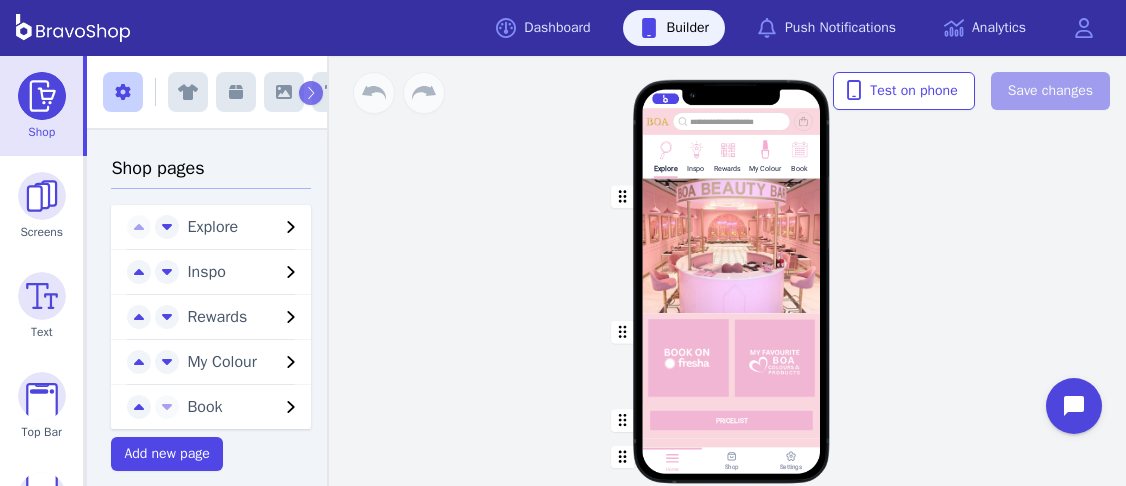 click at bounding box center (665, 148) 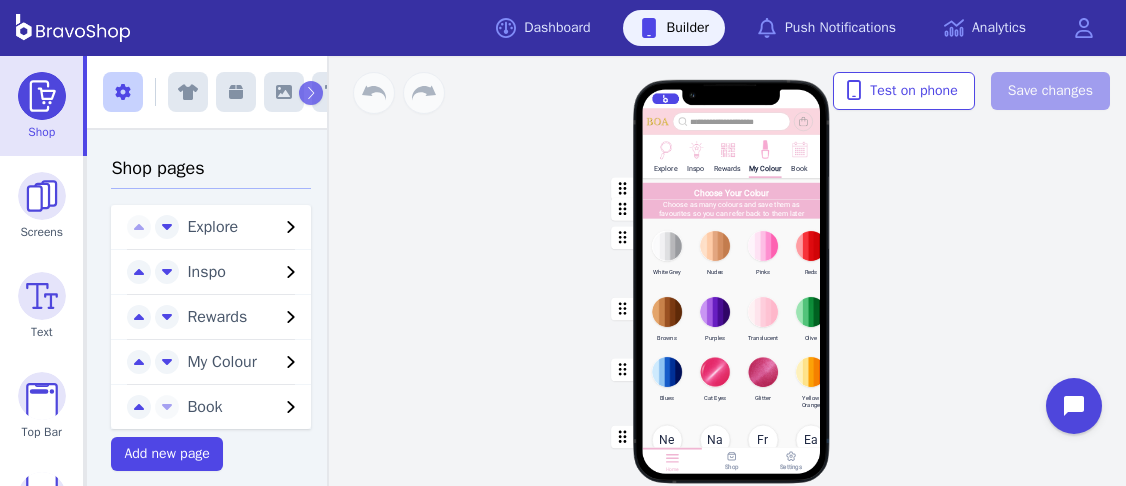 click at bounding box center (732, 189) 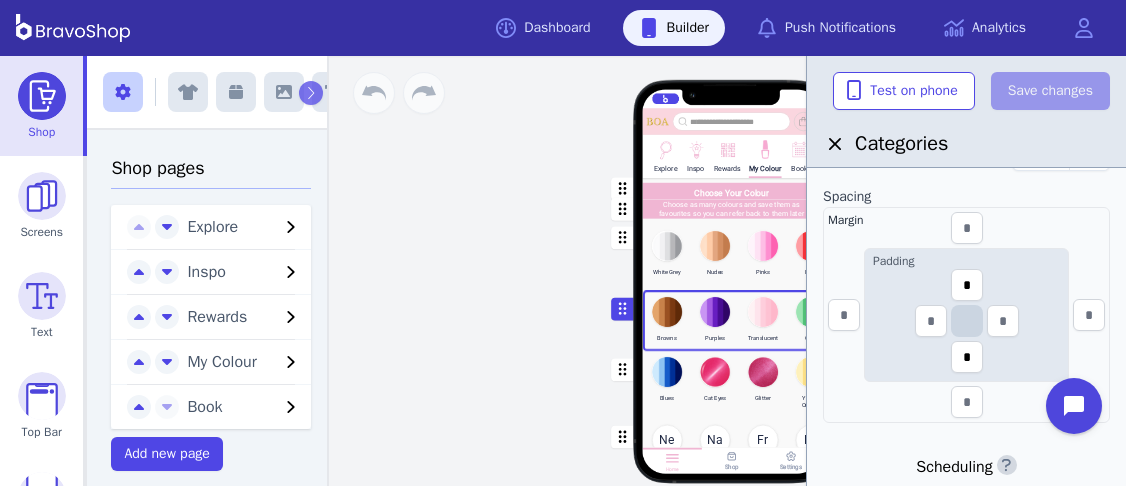 scroll, scrollTop: 542, scrollLeft: 0, axis: vertical 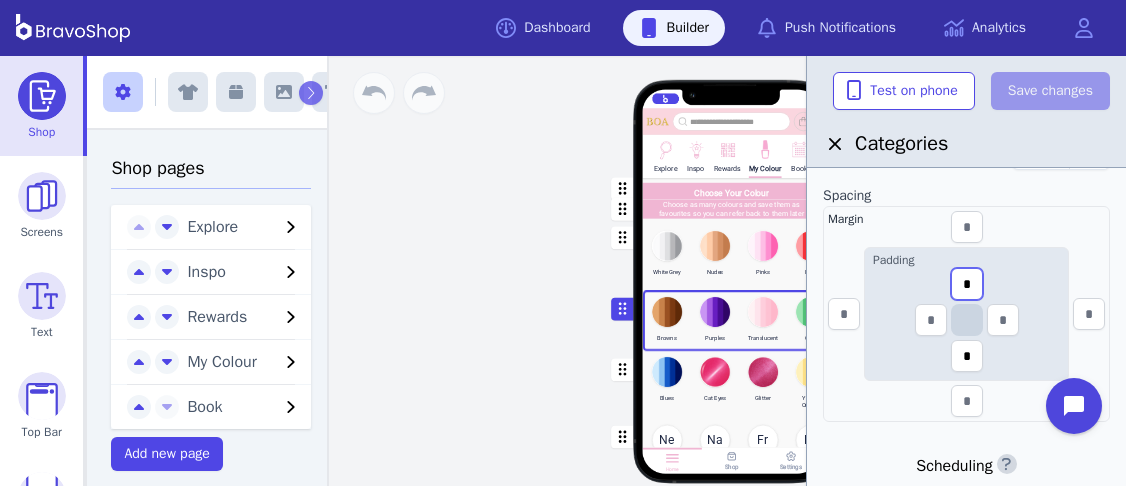 drag, startPoint x: 976, startPoint y: 288, endPoint x: 959, endPoint y: 284, distance: 17.464249 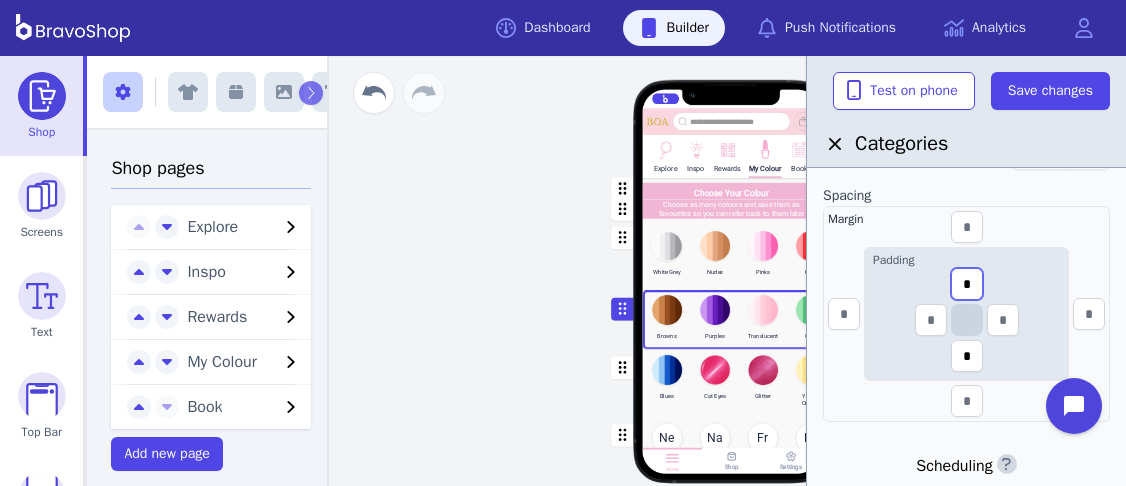 type on "*" 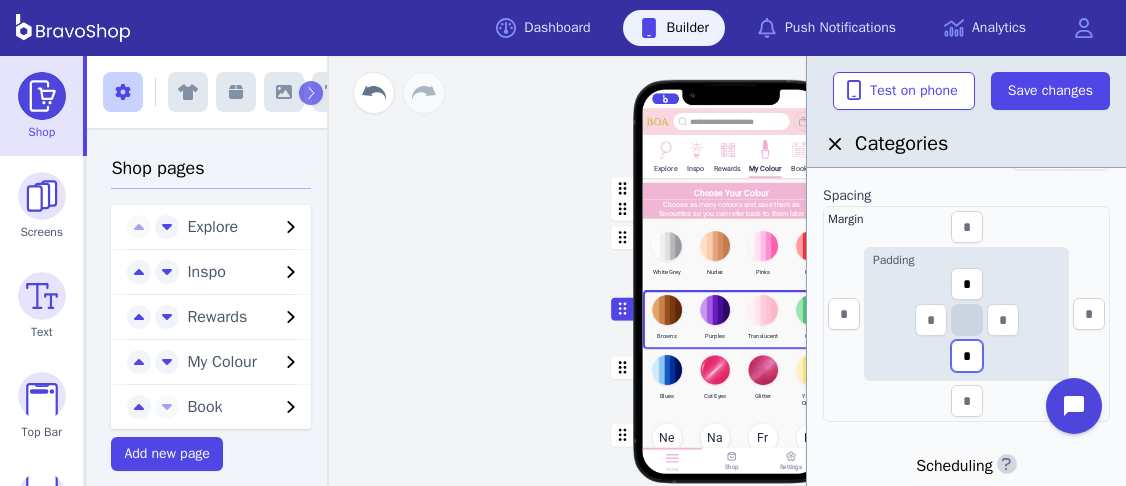 drag, startPoint x: 971, startPoint y: 361, endPoint x: 956, endPoint y: 355, distance: 16.155495 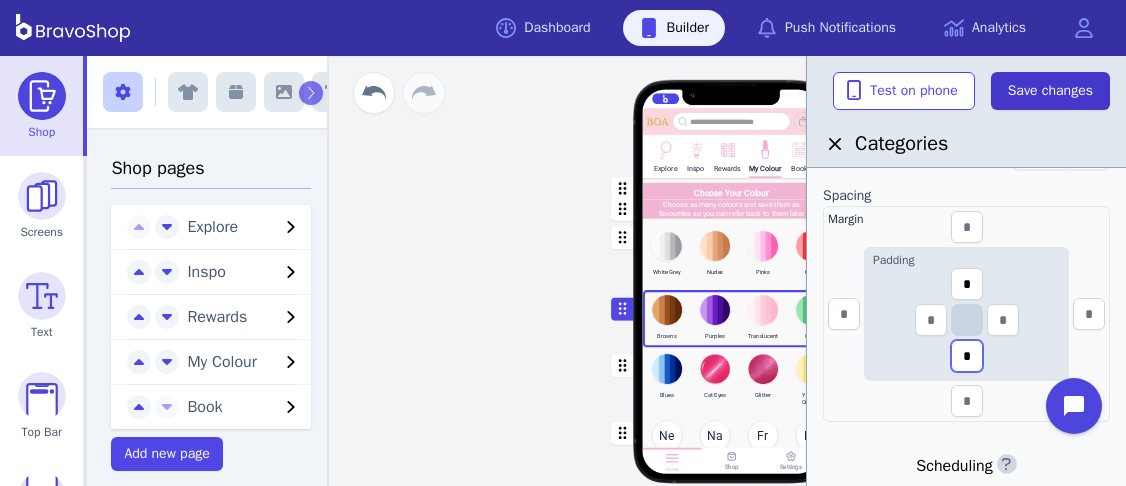 type on "*" 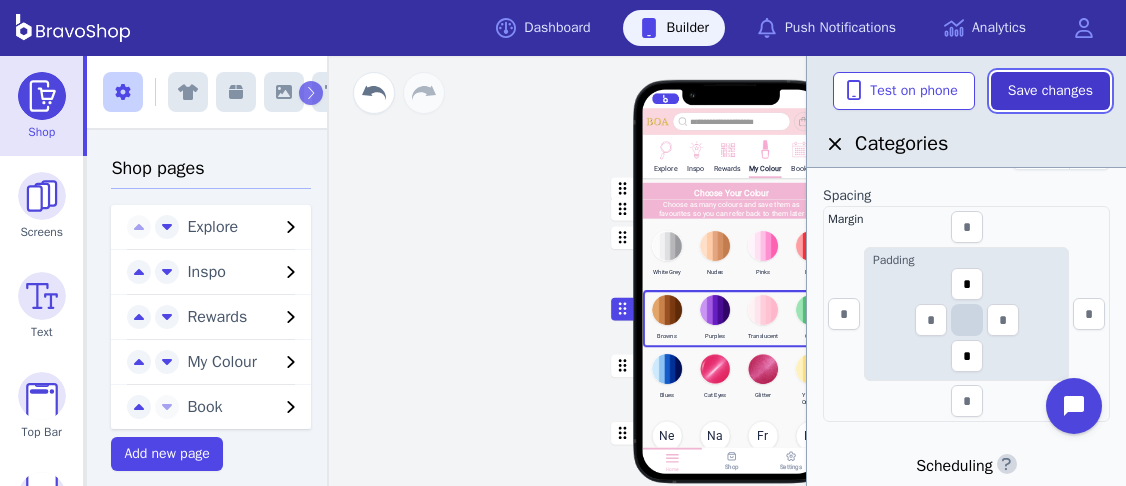 click on "Save changes" at bounding box center (1050, 91) 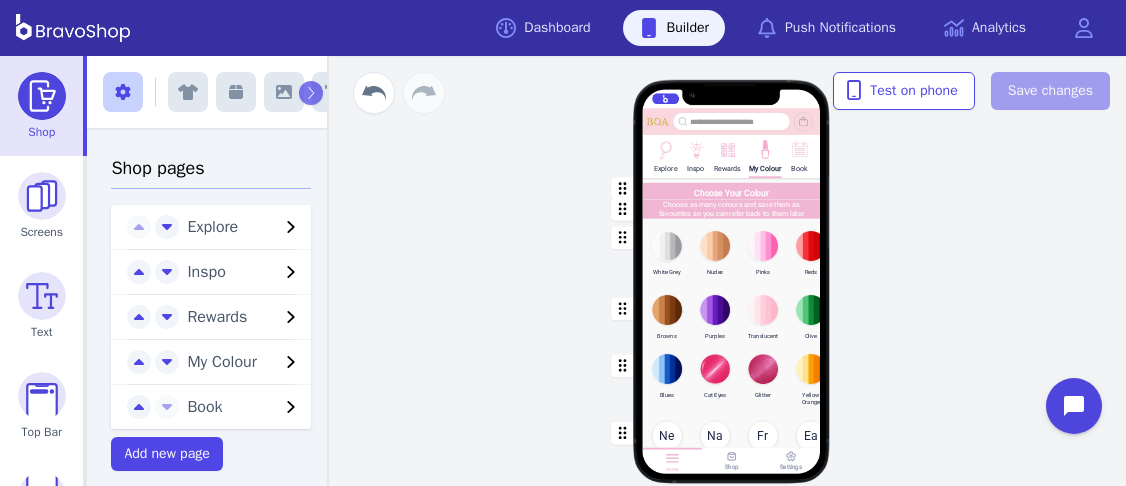 click at bounding box center [732, 189] 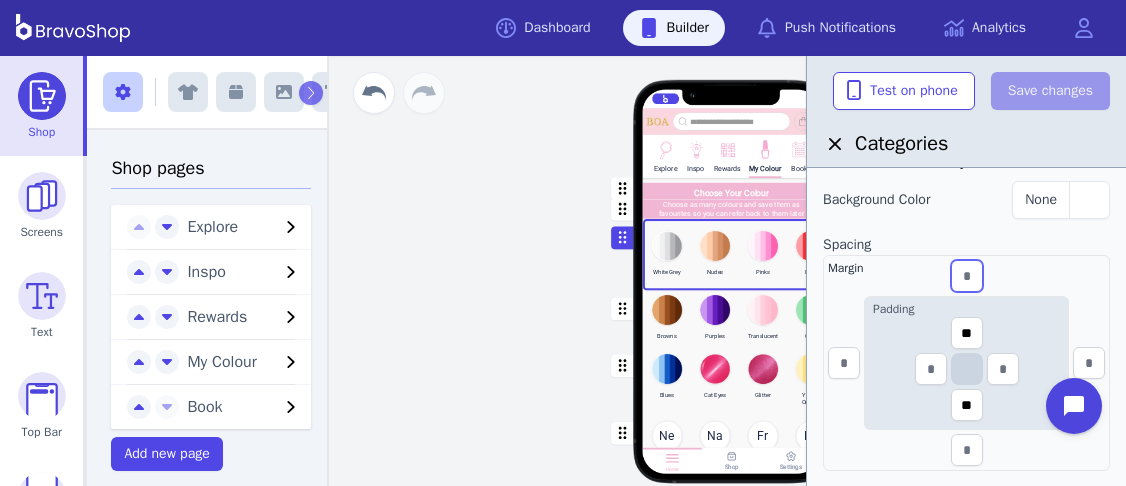 click at bounding box center (967, 276) 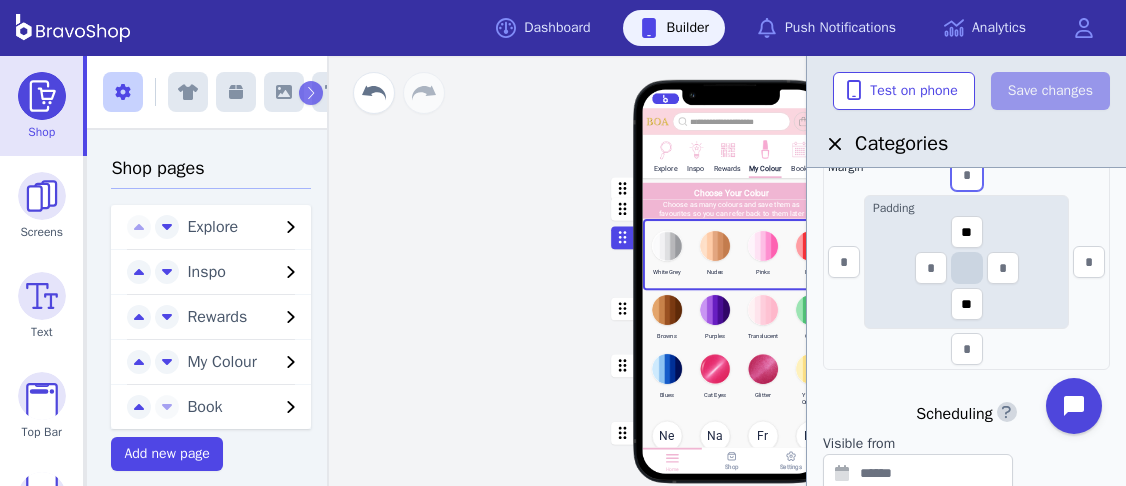 scroll, scrollTop: 597, scrollLeft: 0, axis: vertical 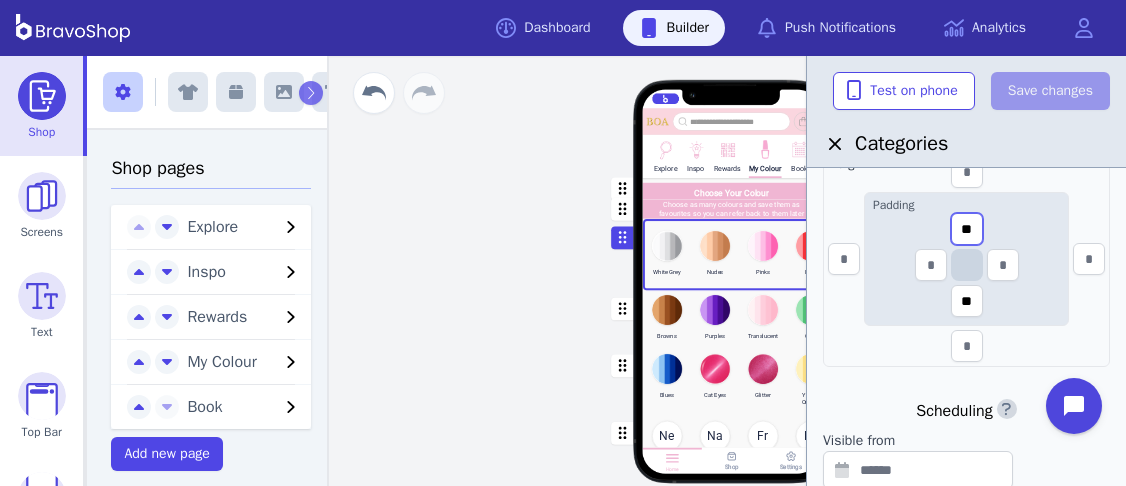 drag, startPoint x: 979, startPoint y: 226, endPoint x: 955, endPoint y: 221, distance: 24.5153 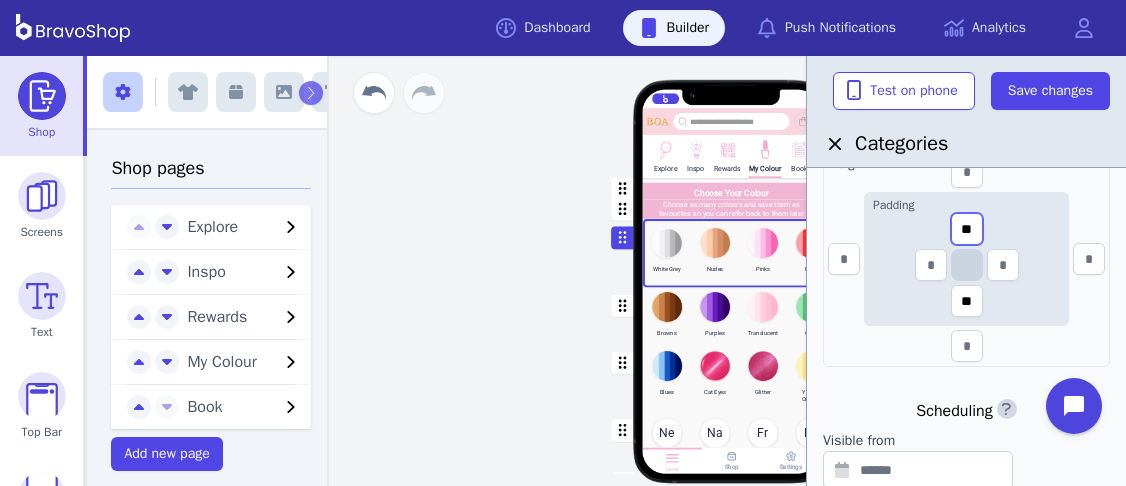 type on "**" 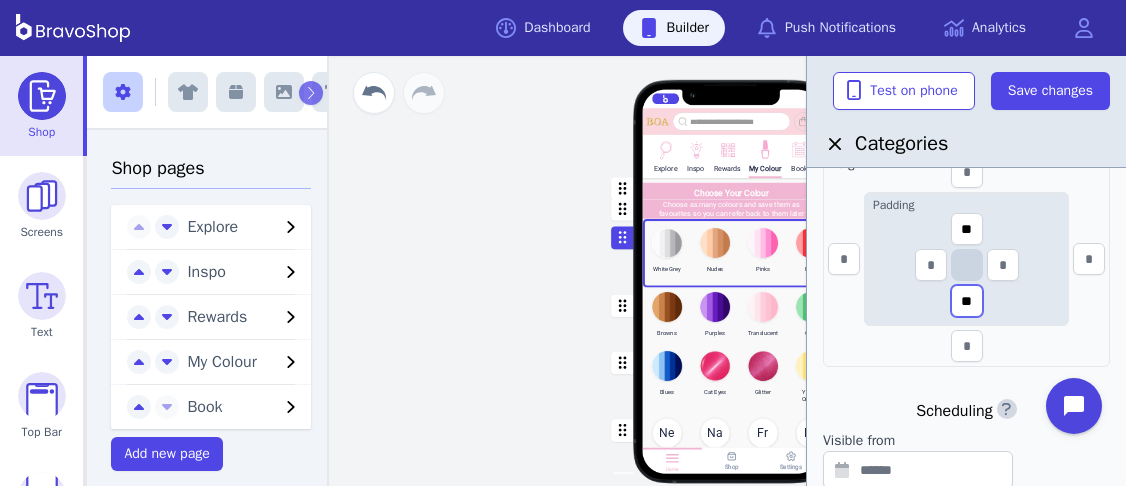 drag, startPoint x: 976, startPoint y: 304, endPoint x: 952, endPoint y: 297, distance: 25 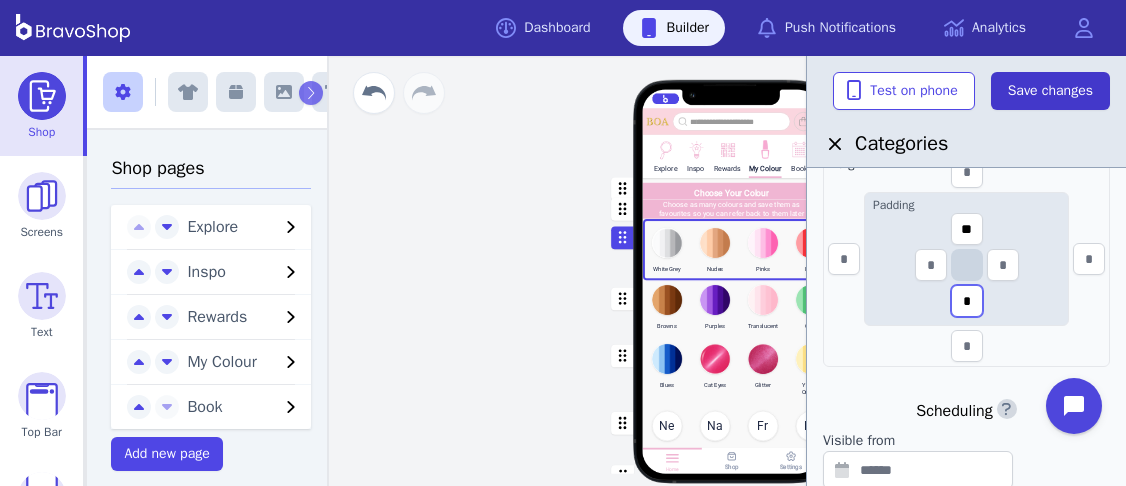 type on "*" 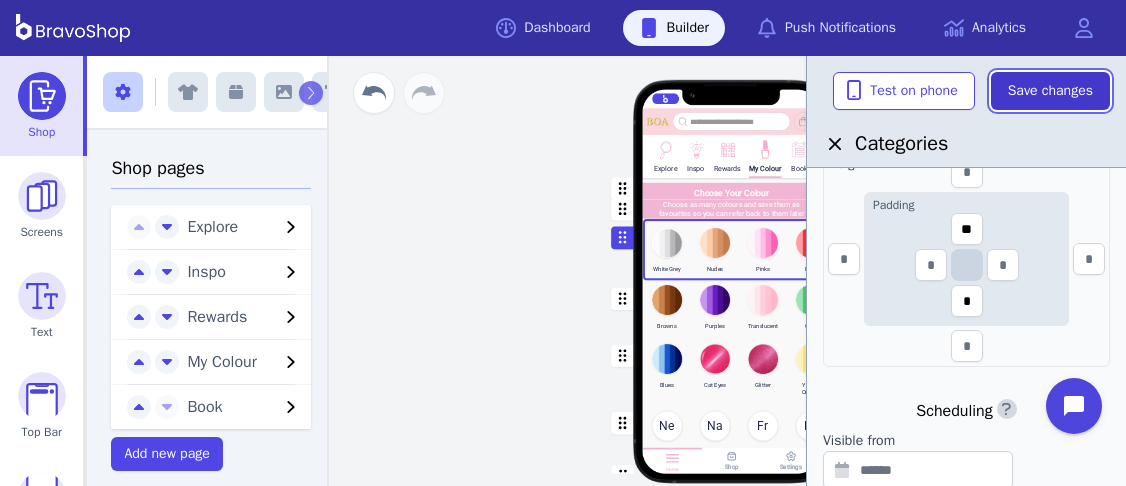 click on "Save changes" at bounding box center (1050, 91) 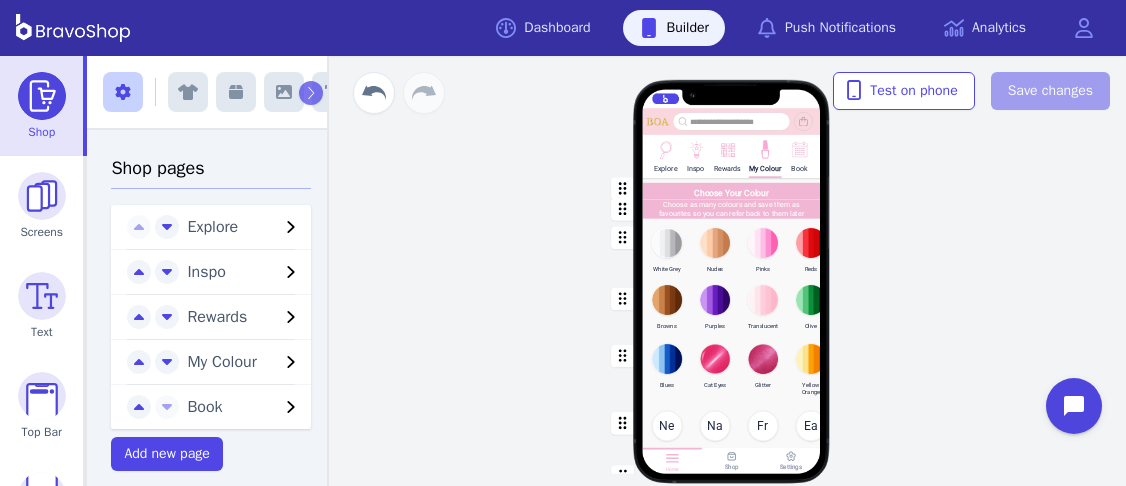 click at bounding box center (732, 189) 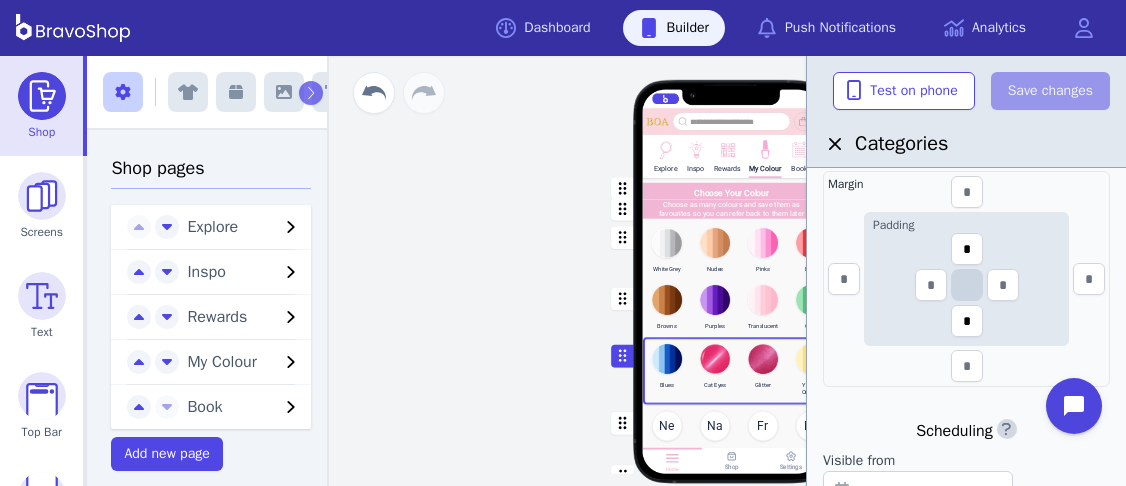 scroll, scrollTop: 578, scrollLeft: 0, axis: vertical 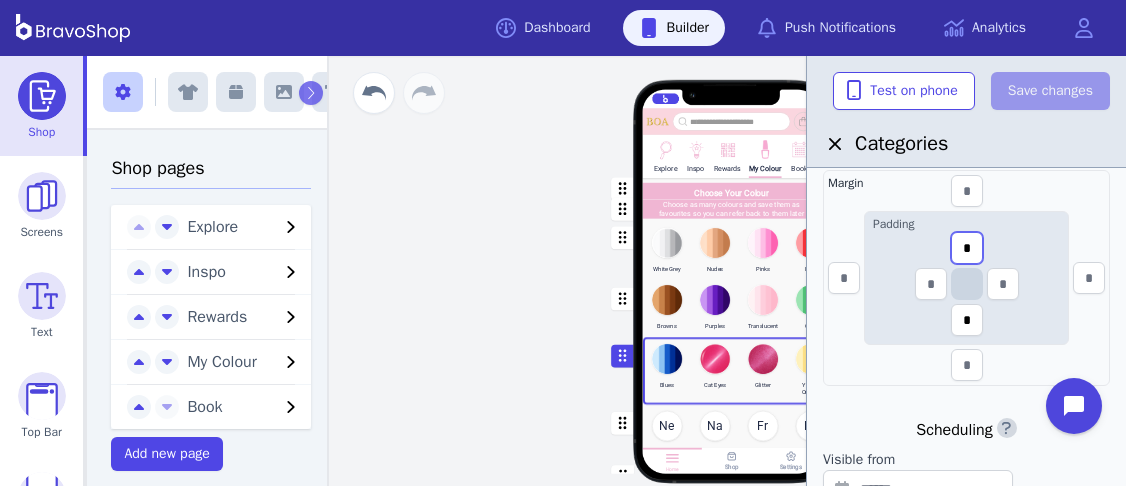 drag, startPoint x: 979, startPoint y: 246, endPoint x: 961, endPoint y: 244, distance: 18.110771 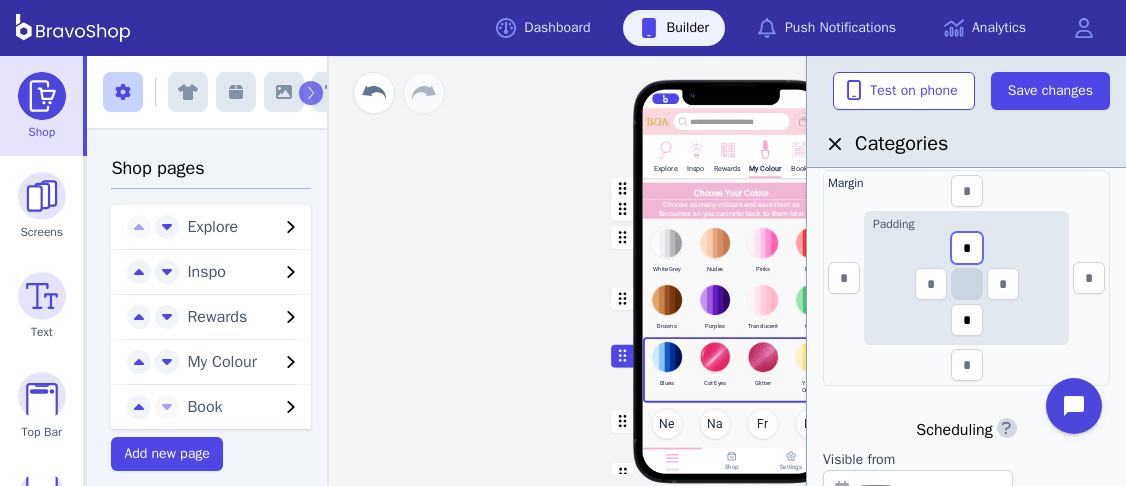 type on "*" 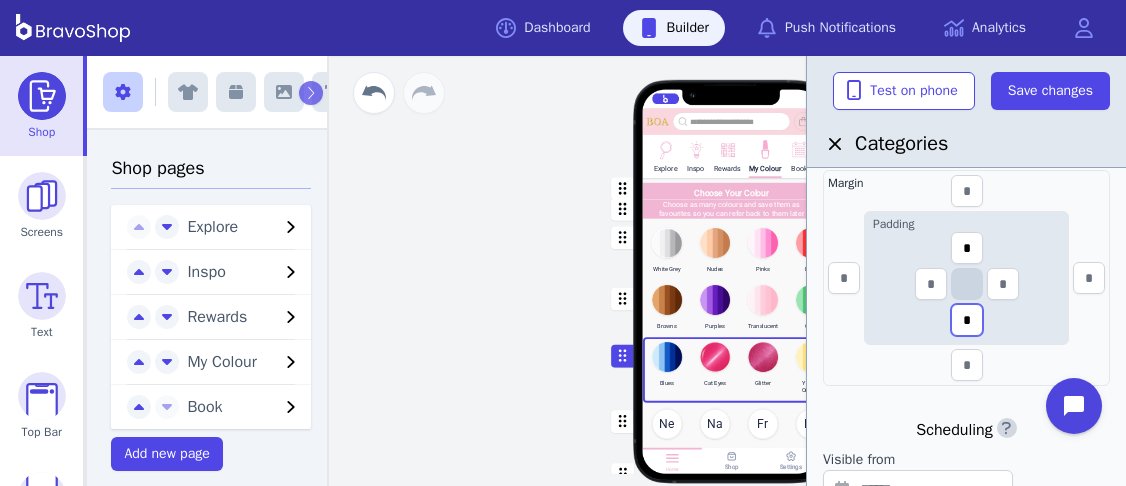 click on "*" at bounding box center (967, 248) 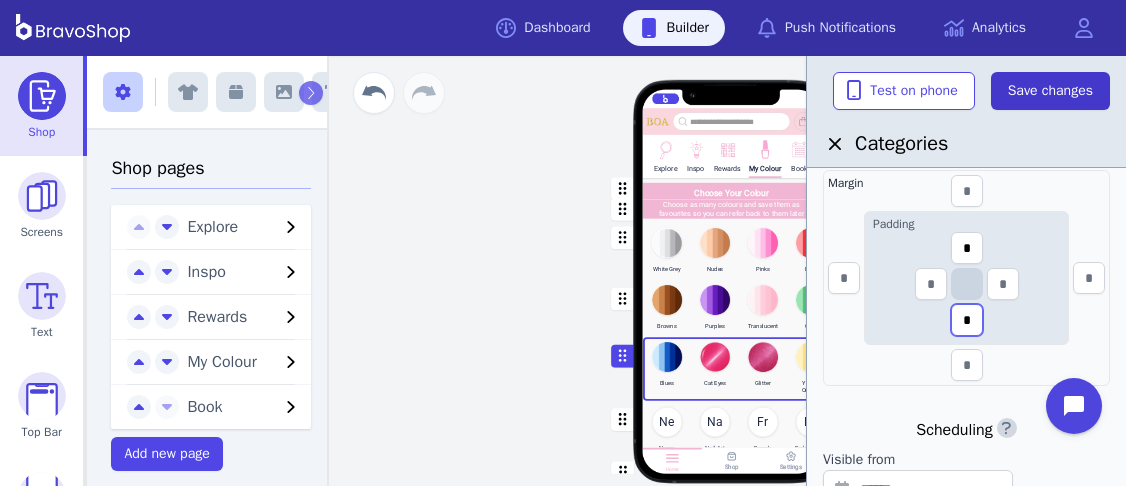 type on "*" 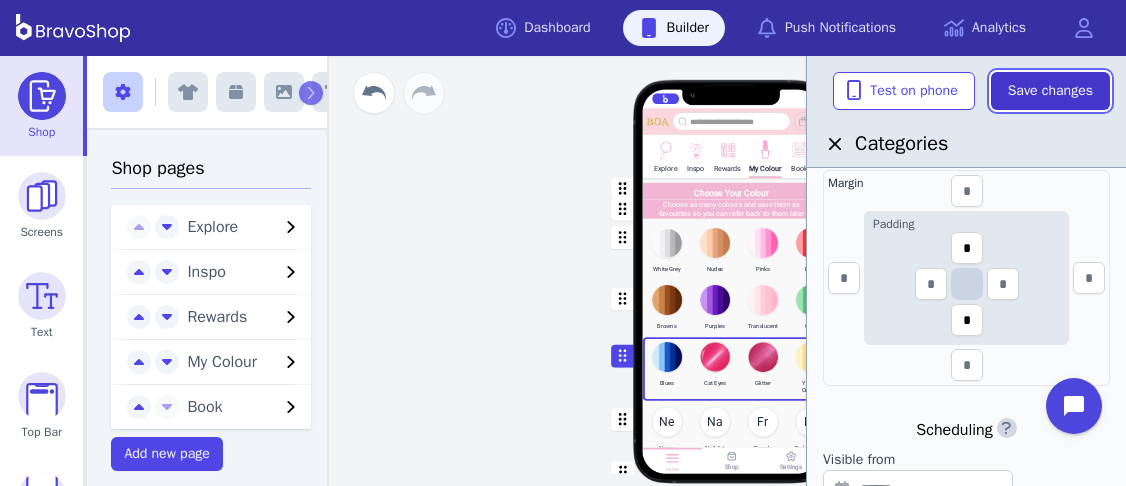 click on "Save changes" at bounding box center (1050, 91) 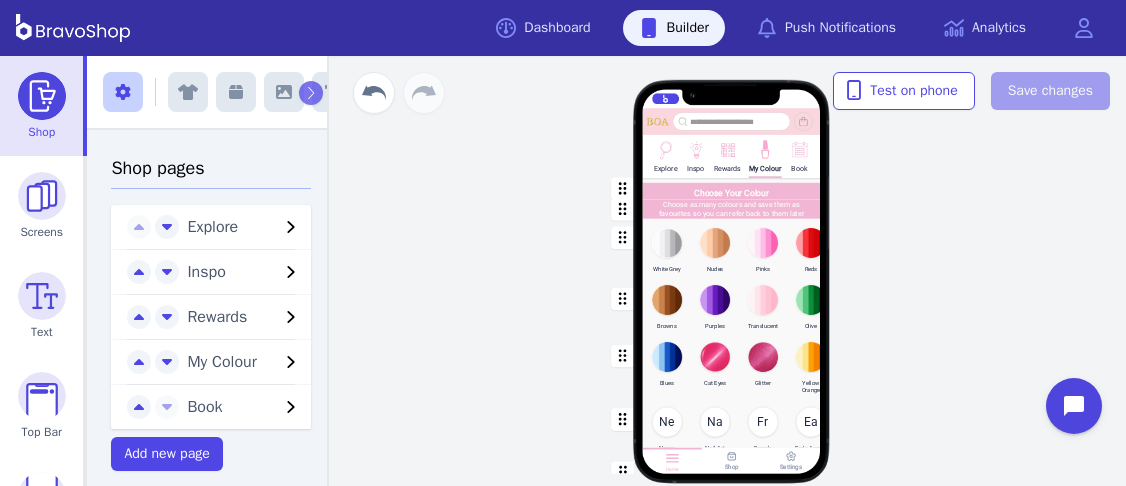 click at bounding box center (732, 189) 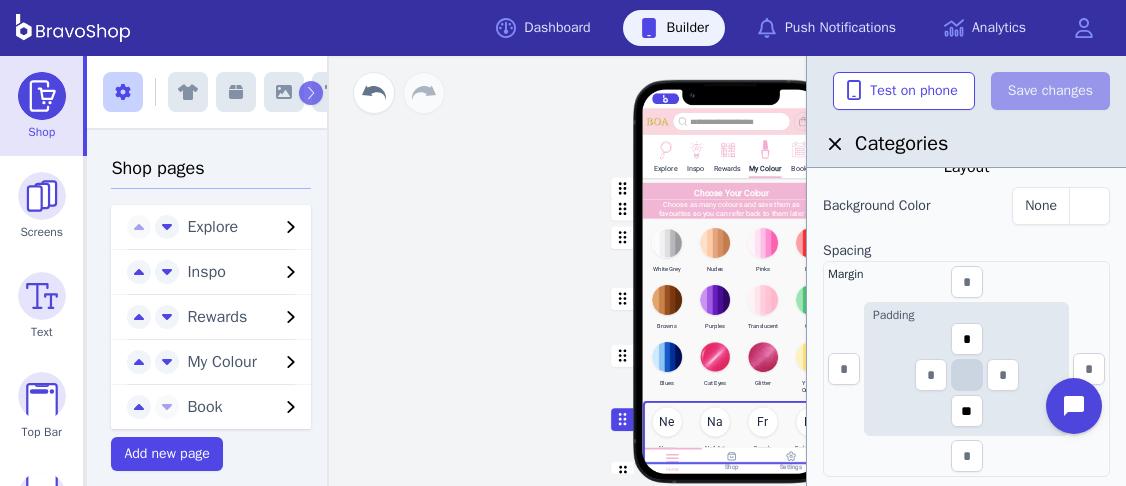 scroll, scrollTop: 497, scrollLeft: 0, axis: vertical 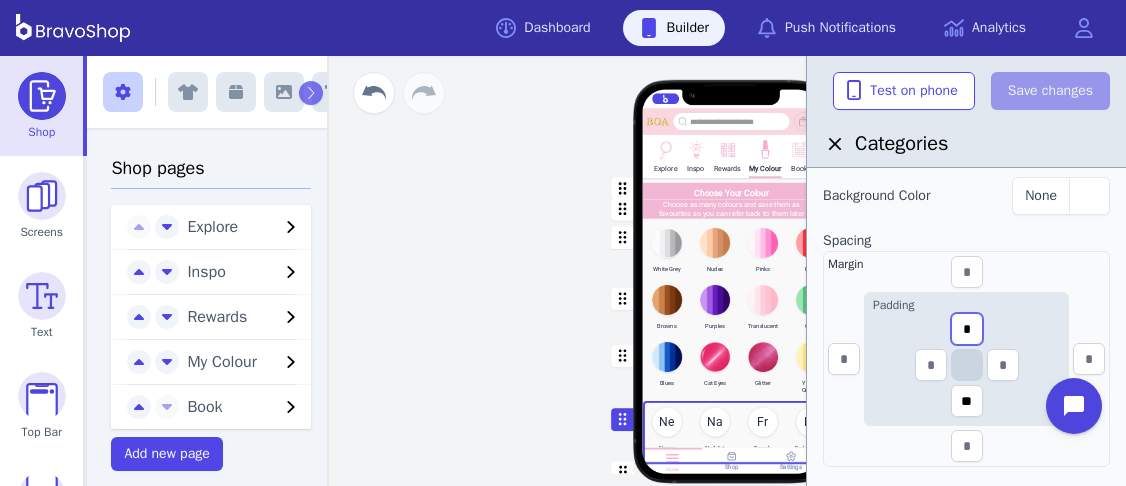 drag, startPoint x: 977, startPoint y: 321, endPoint x: 953, endPoint y: 321, distance: 24 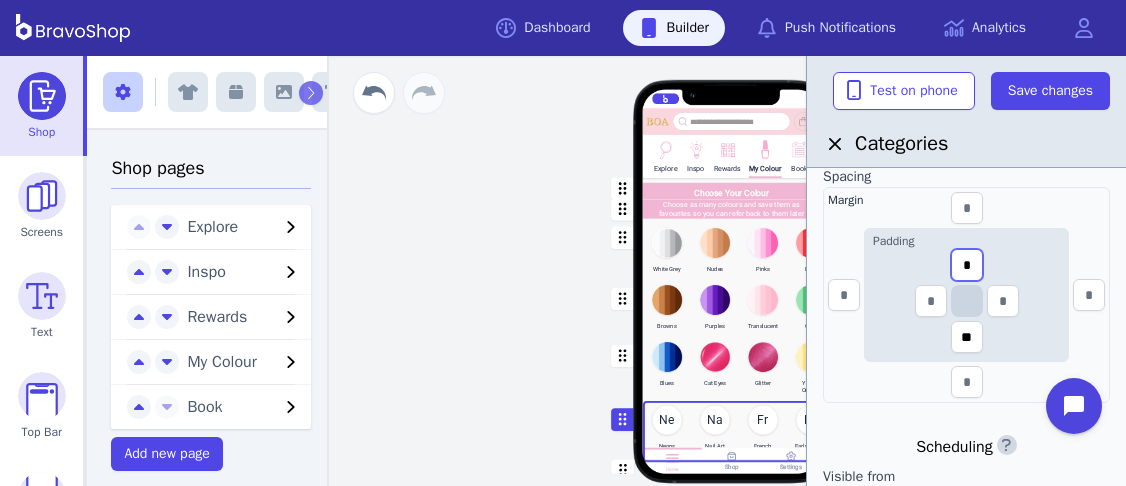 scroll, scrollTop: 563, scrollLeft: 0, axis: vertical 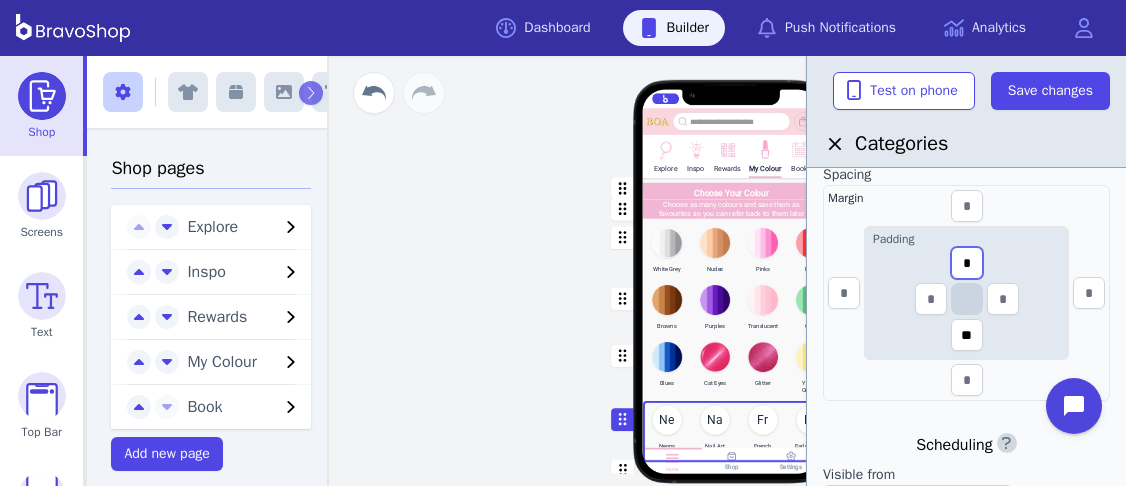 type on "*" 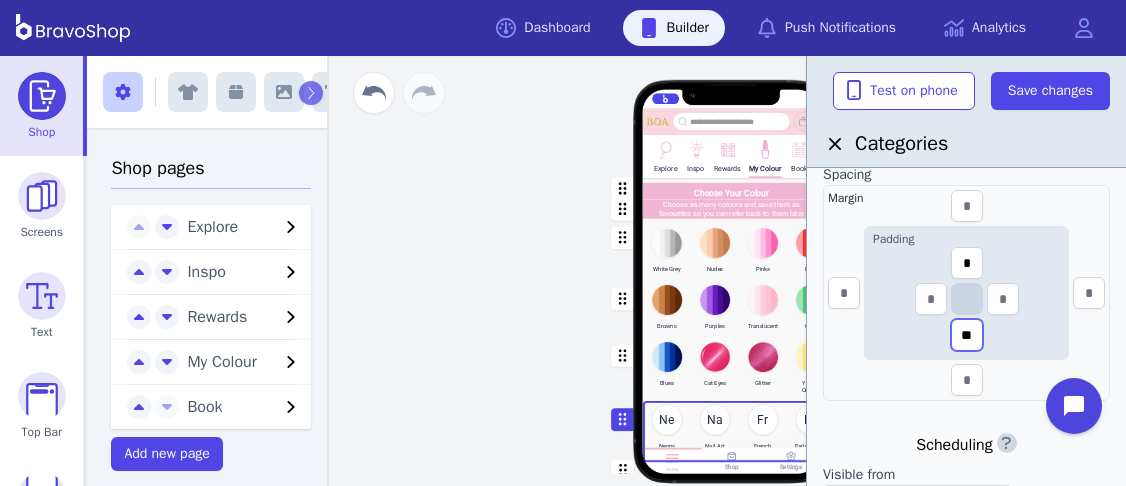 drag, startPoint x: 977, startPoint y: 342, endPoint x: 948, endPoint y: 331, distance: 31.016125 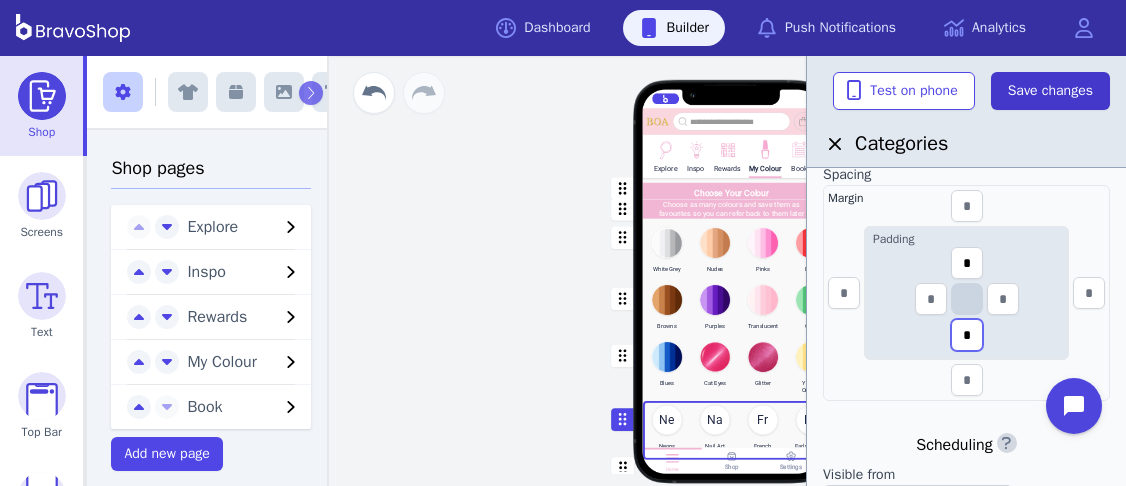 type on "*" 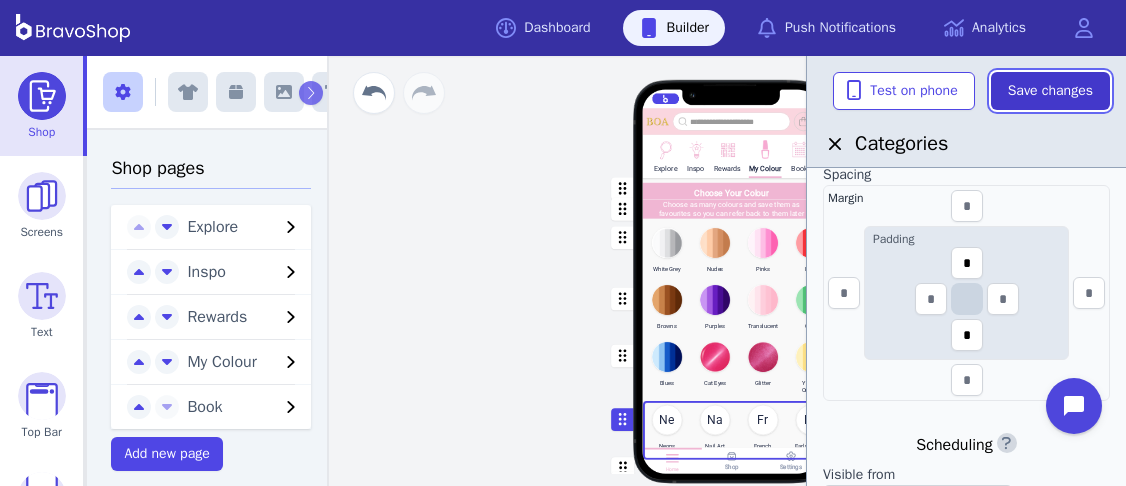 click on "Save changes" at bounding box center (1050, 91) 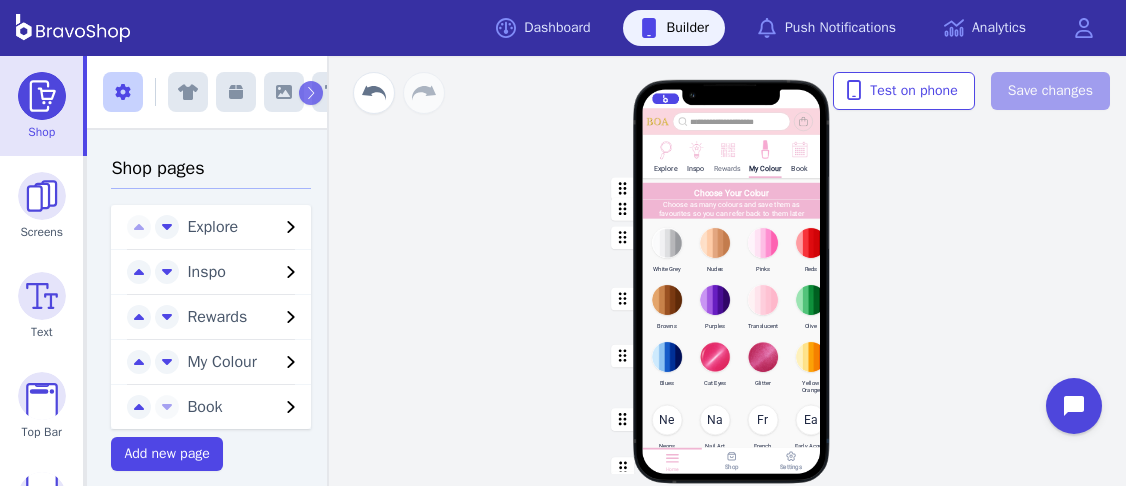 click on "Rewards" at bounding box center (665, 155) 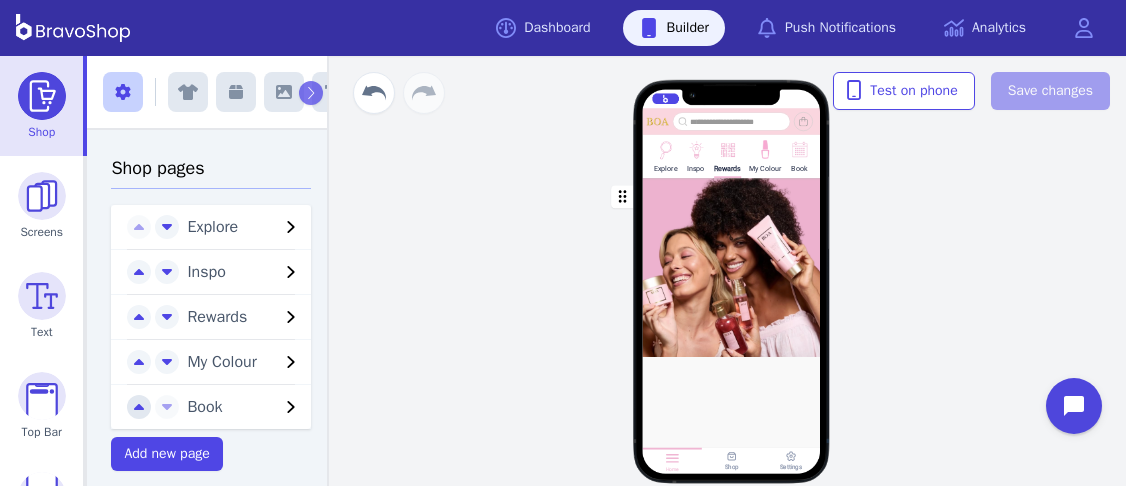 click at bounding box center (139, 228) 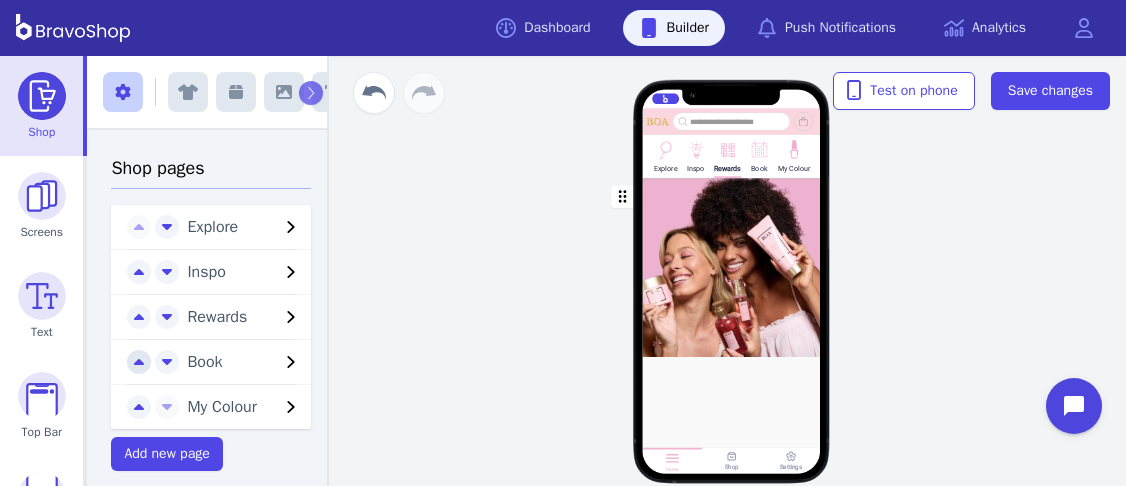 click at bounding box center [139, 227] 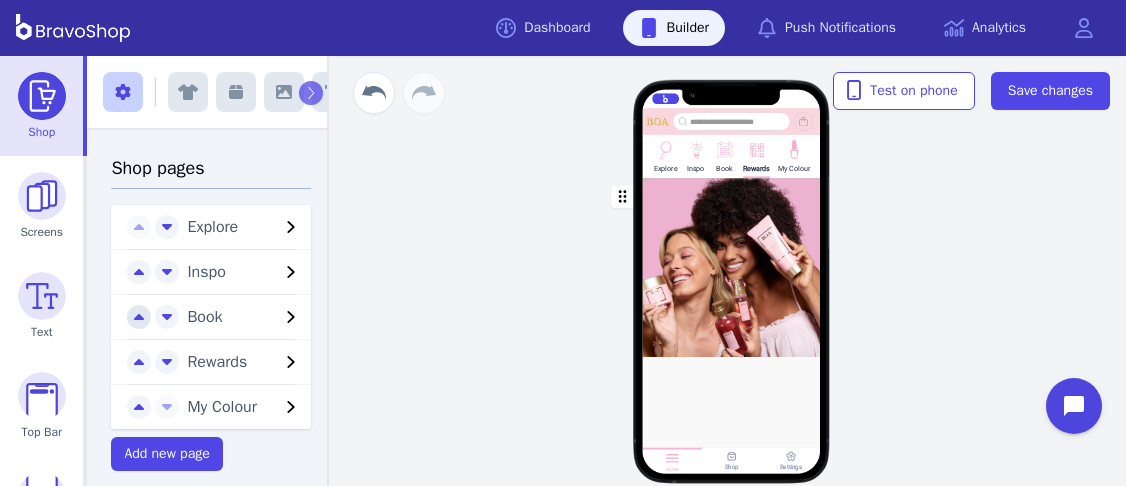 click at bounding box center (139, 227) 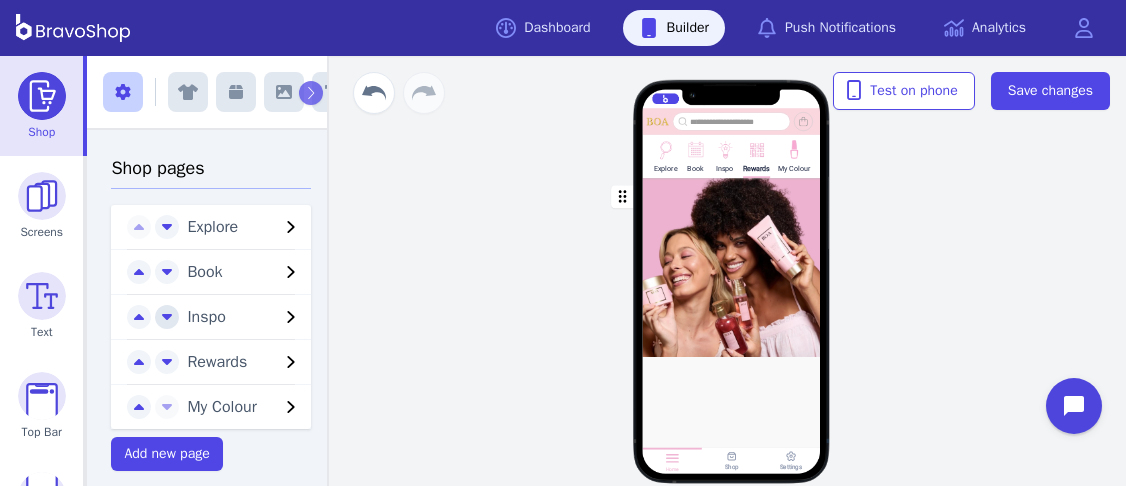 click at bounding box center [167, 227] 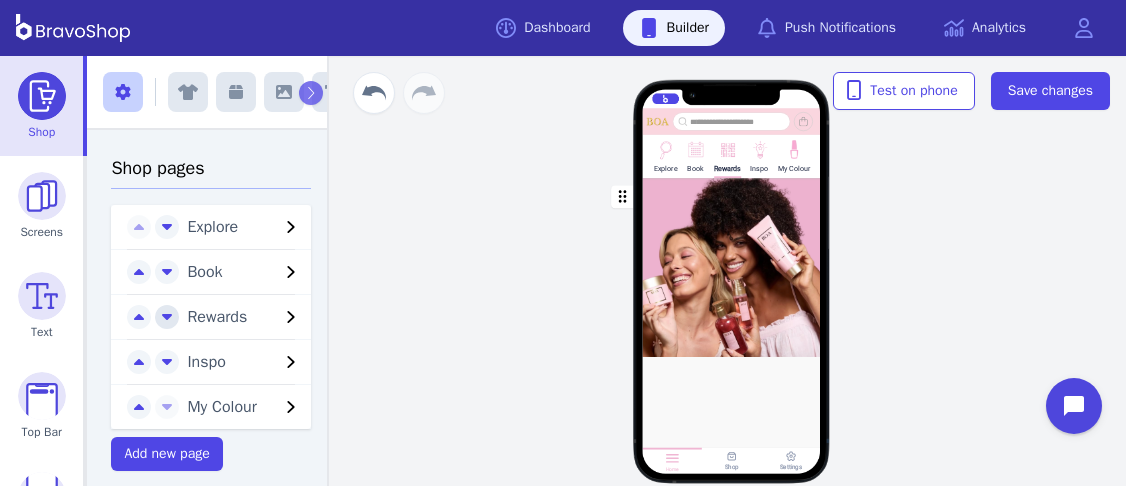 click at bounding box center (167, 226) 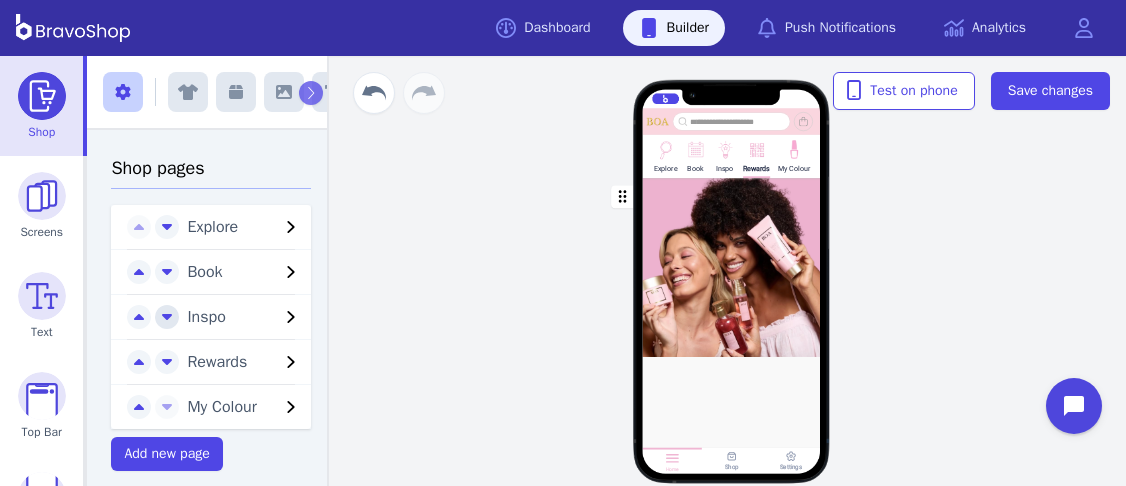 click at bounding box center [167, 226] 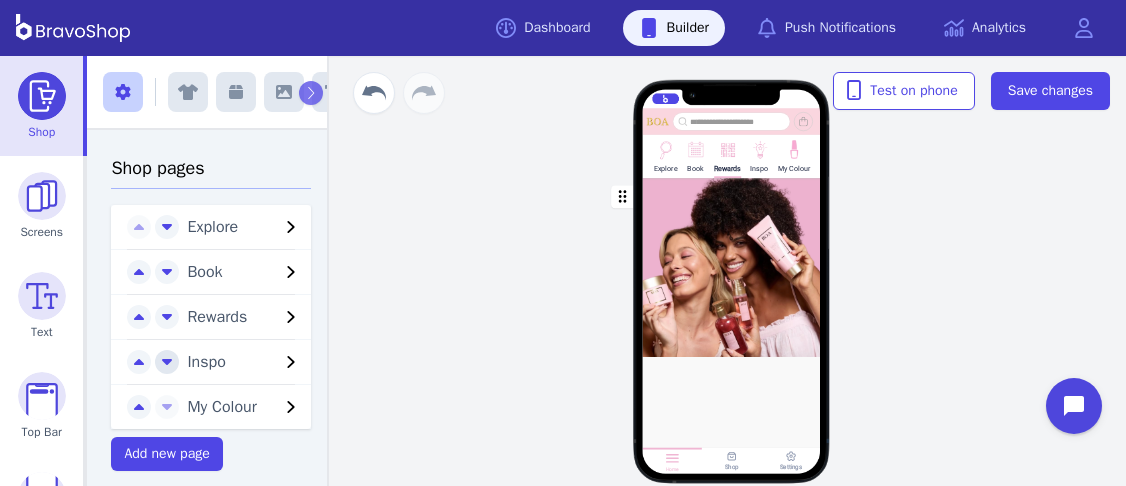click at bounding box center (167, 227) 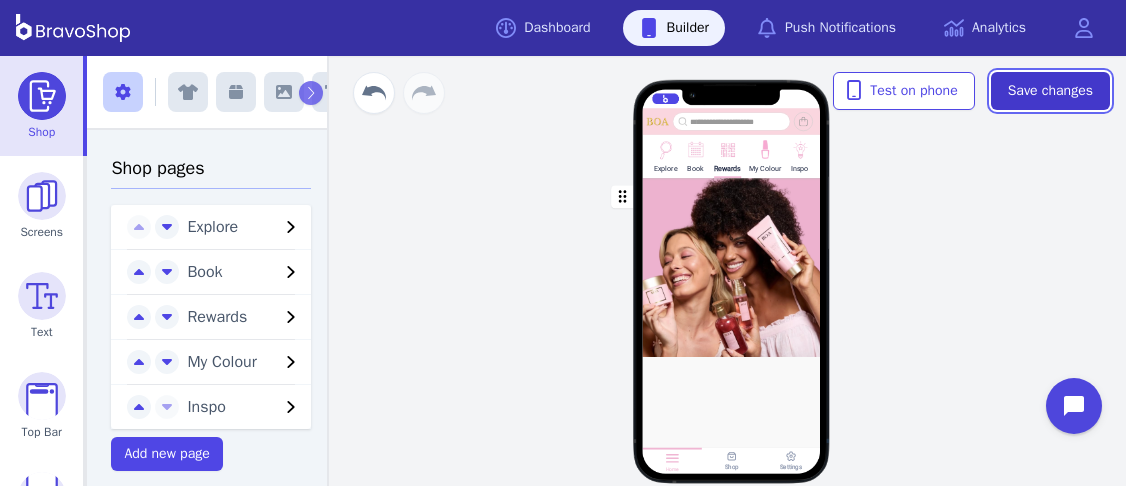 click on "Save changes" at bounding box center (1050, 91) 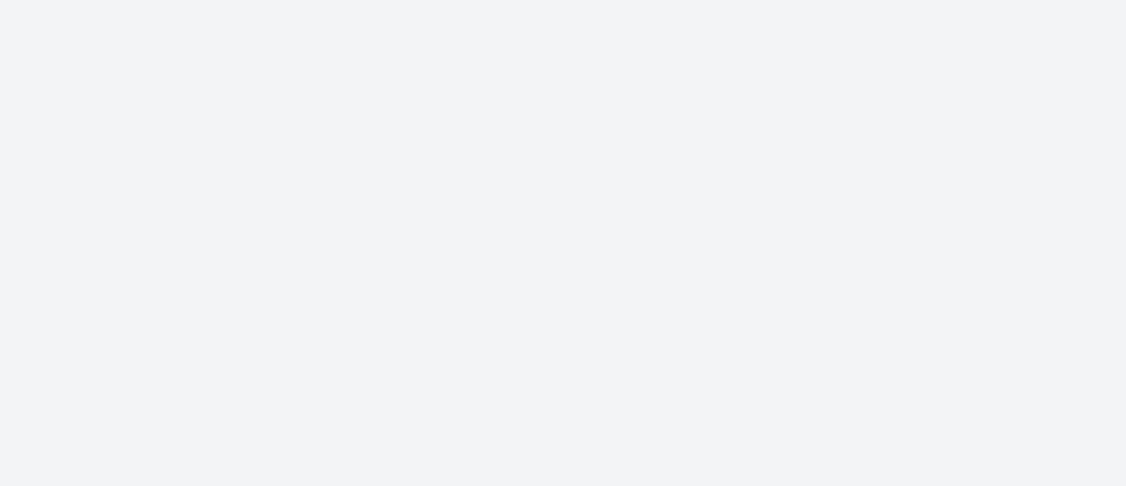 scroll, scrollTop: 0, scrollLeft: 0, axis: both 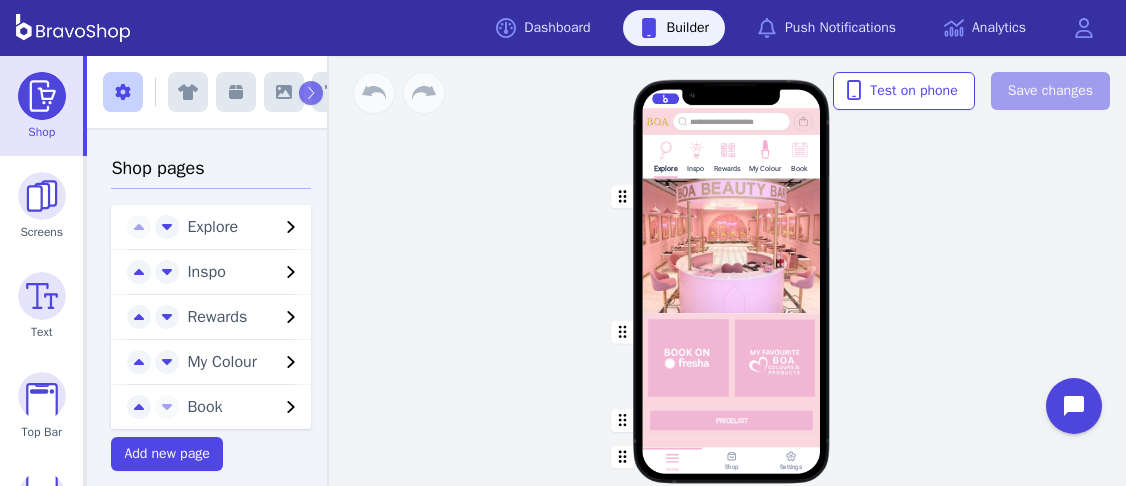 click at bounding box center [665, 148] 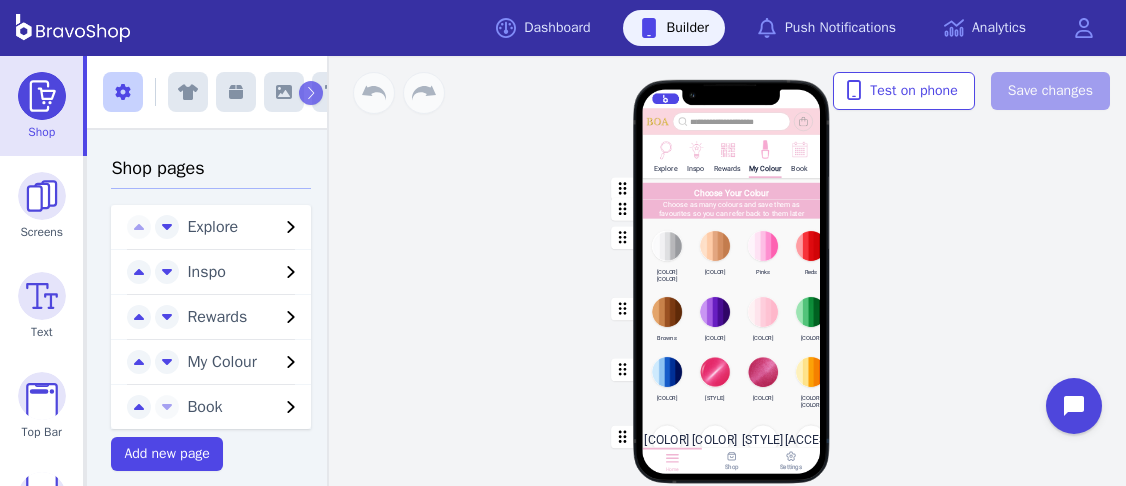 click at bounding box center [732, 189] 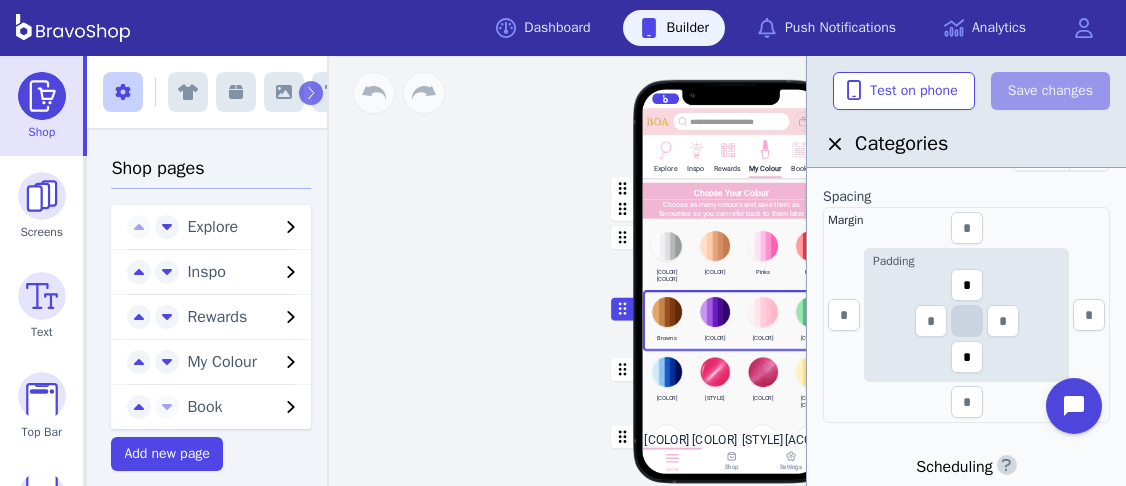 scroll, scrollTop: 542, scrollLeft: 0, axis: vertical 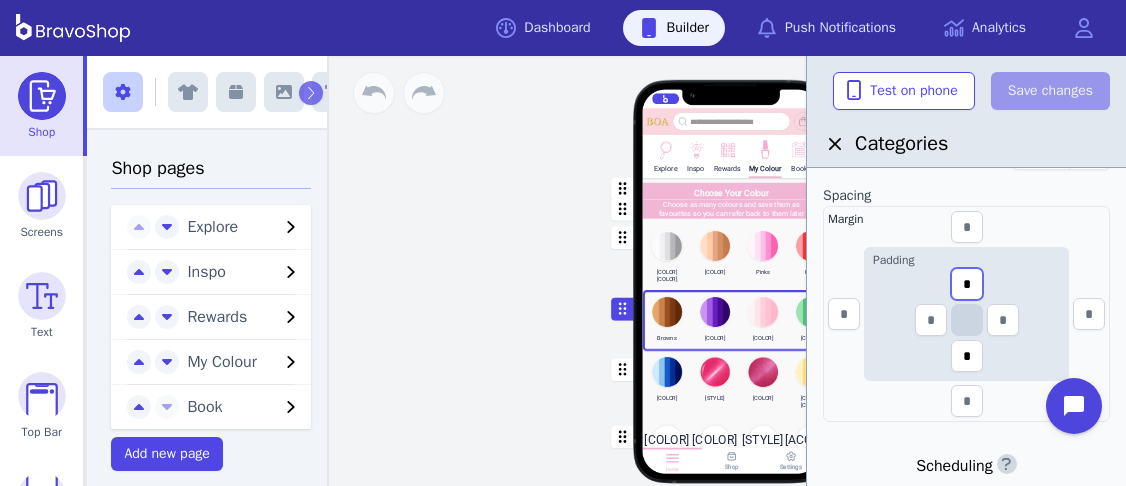 drag, startPoint x: 976, startPoint y: 288, endPoint x: 959, endPoint y: 284, distance: 17.464249 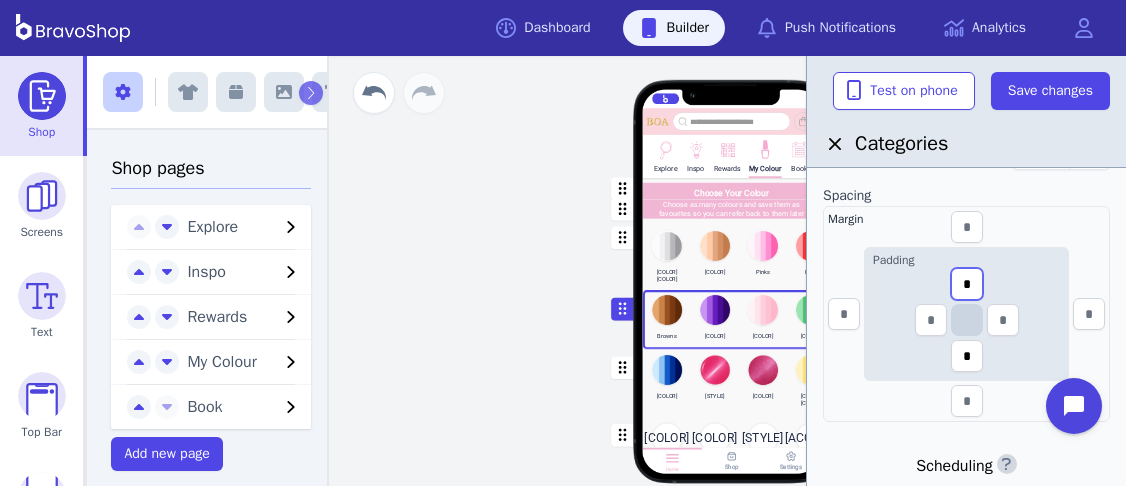 type on "*" 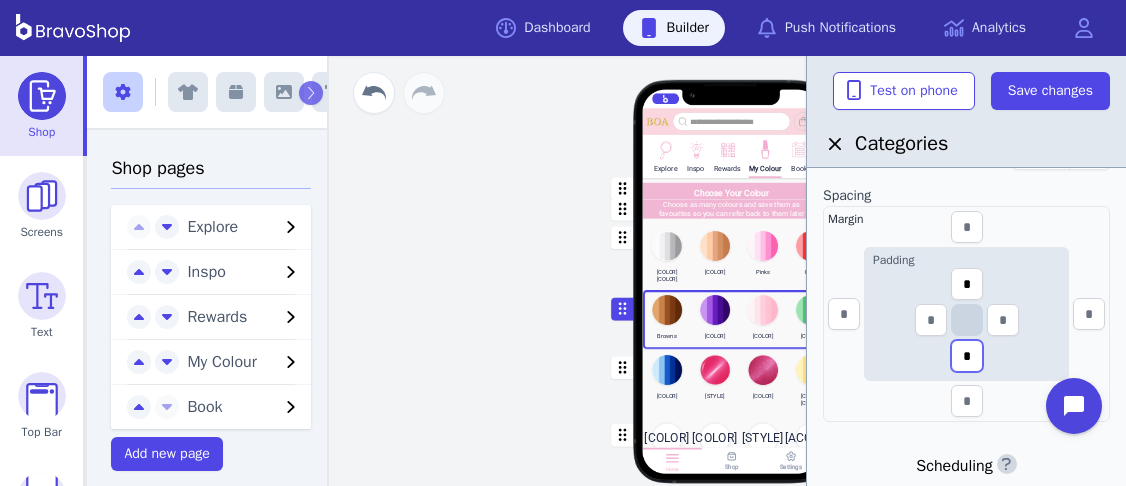 drag, startPoint x: 971, startPoint y: 361, endPoint x: 956, endPoint y: 355, distance: 16.155495 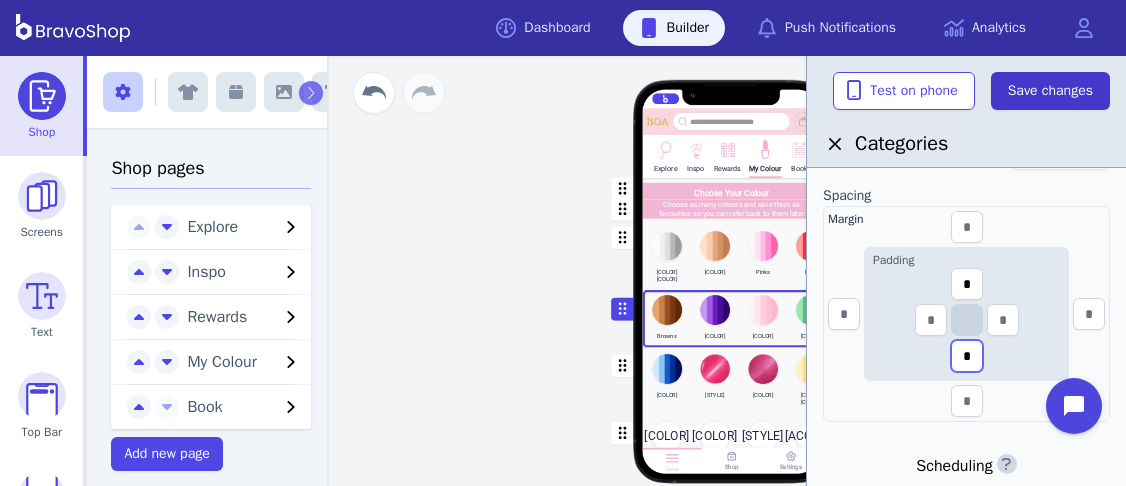 type on "*" 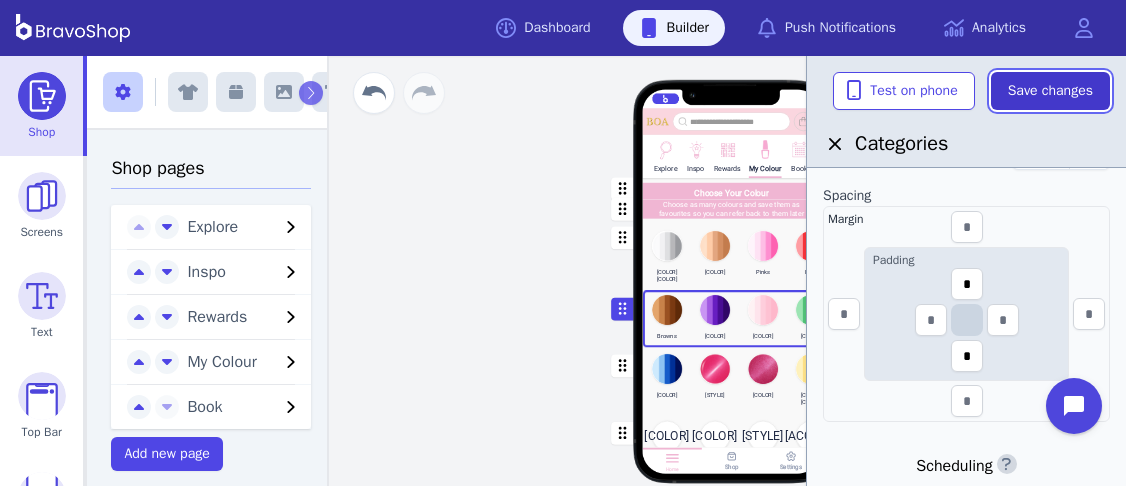 click on "Save changes" at bounding box center (1050, 91) 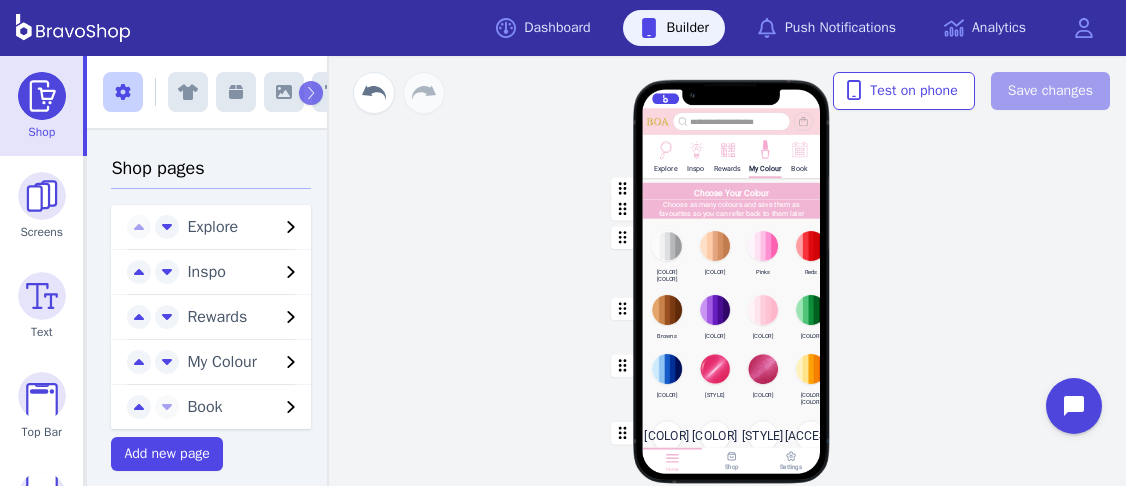 click at bounding box center (732, 189) 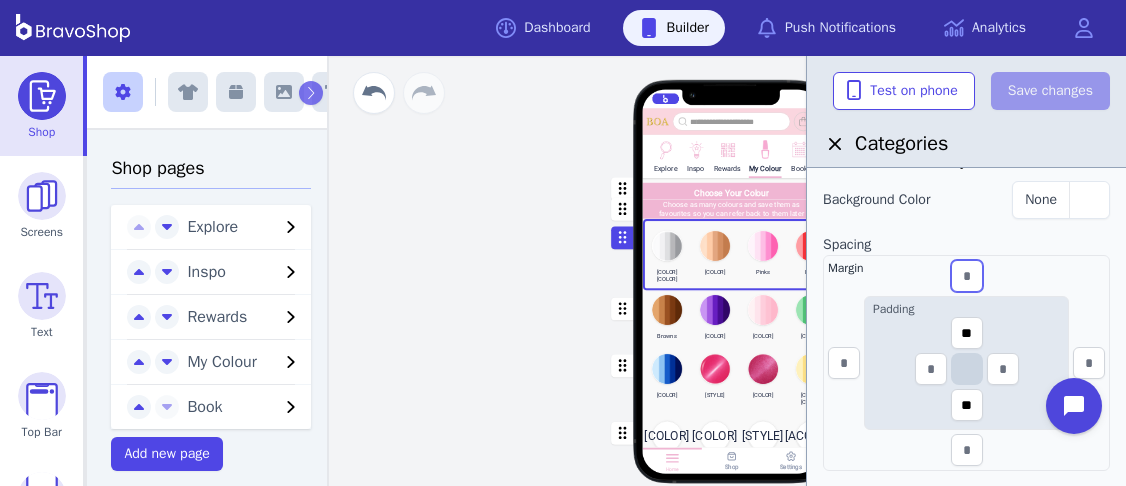 click at bounding box center [967, 276] 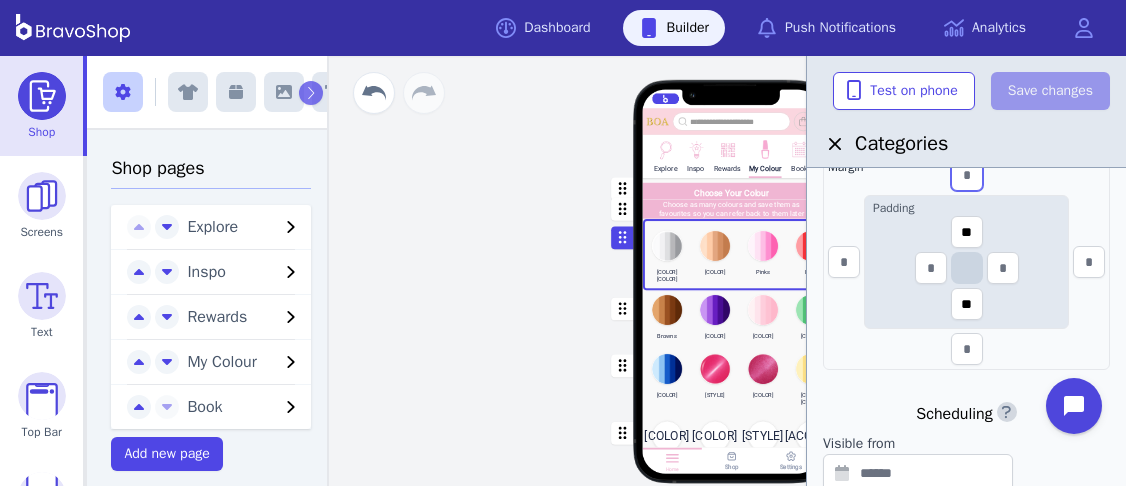 scroll, scrollTop: 597, scrollLeft: 0, axis: vertical 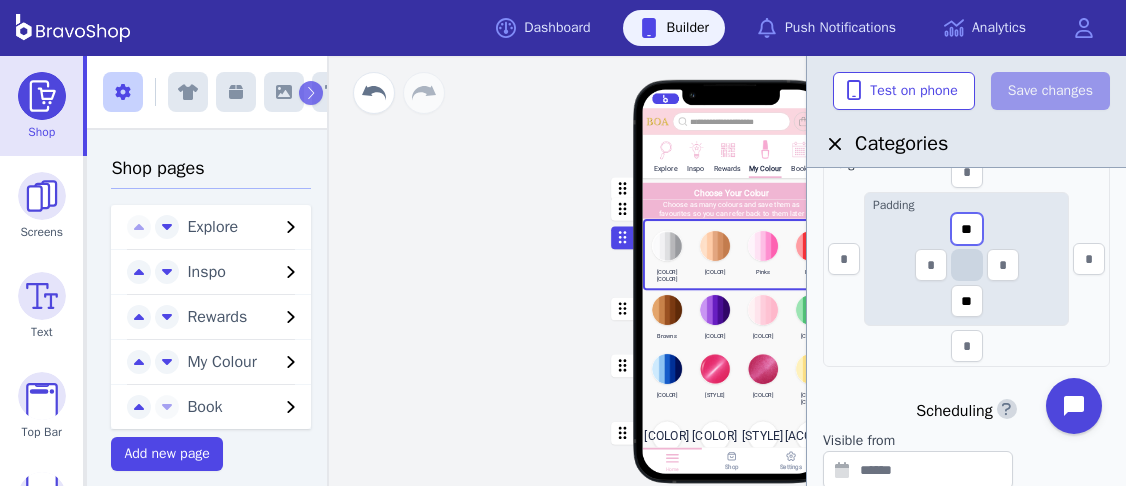 drag, startPoint x: 979, startPoint y: 226, endPoint x: 955, endPoint y: 221, distance: 24.5153 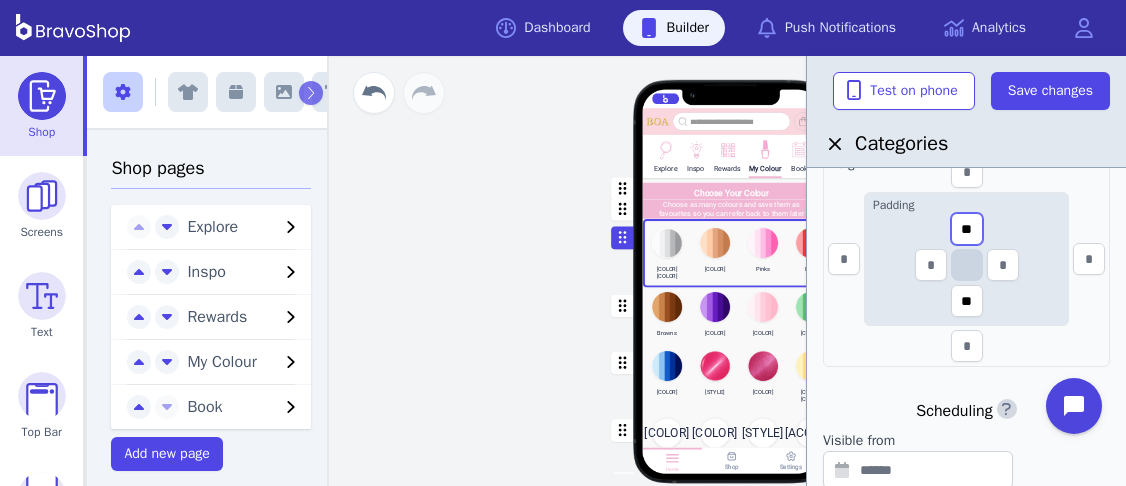 type on "**" 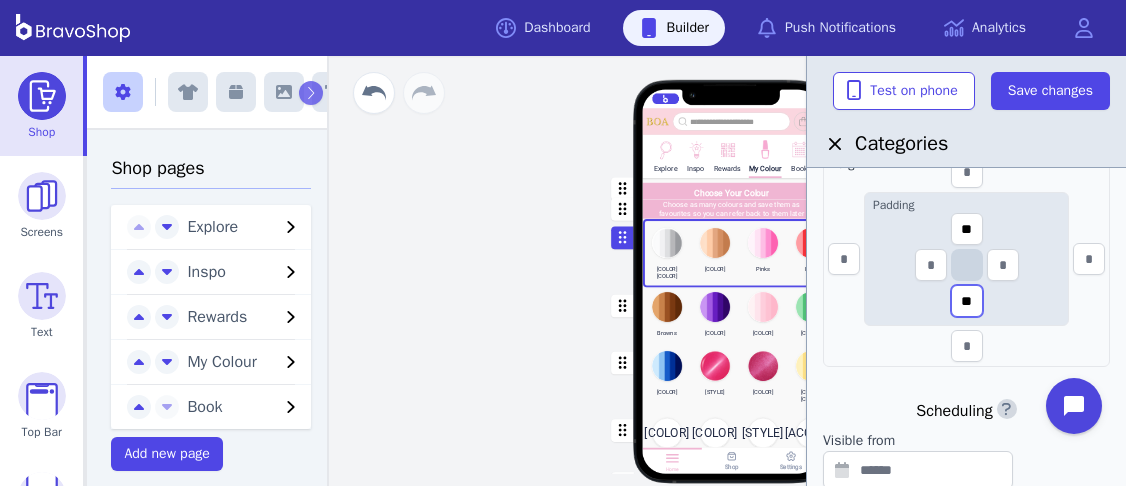 drag, startPoint x: 976, startPoint y: 304, endPoint x: 952, endPoint y: 297, distance: 25 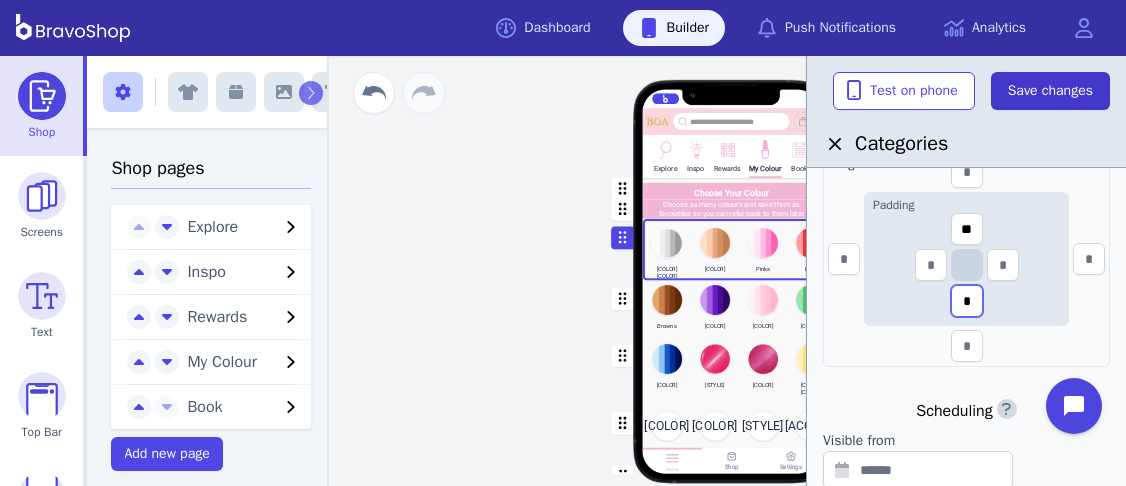 type on "*" 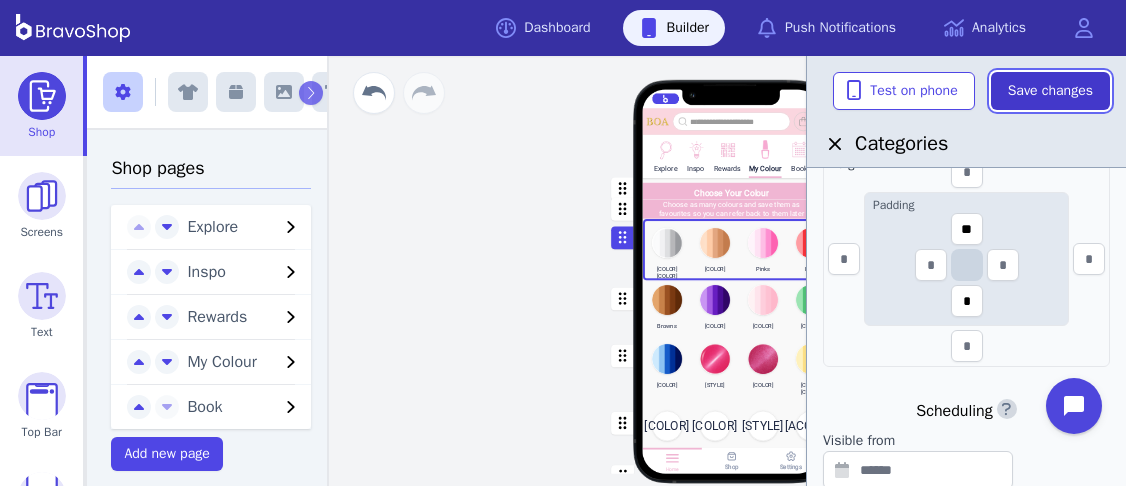 click on "Save changes" at bounding box center [1050, 91] 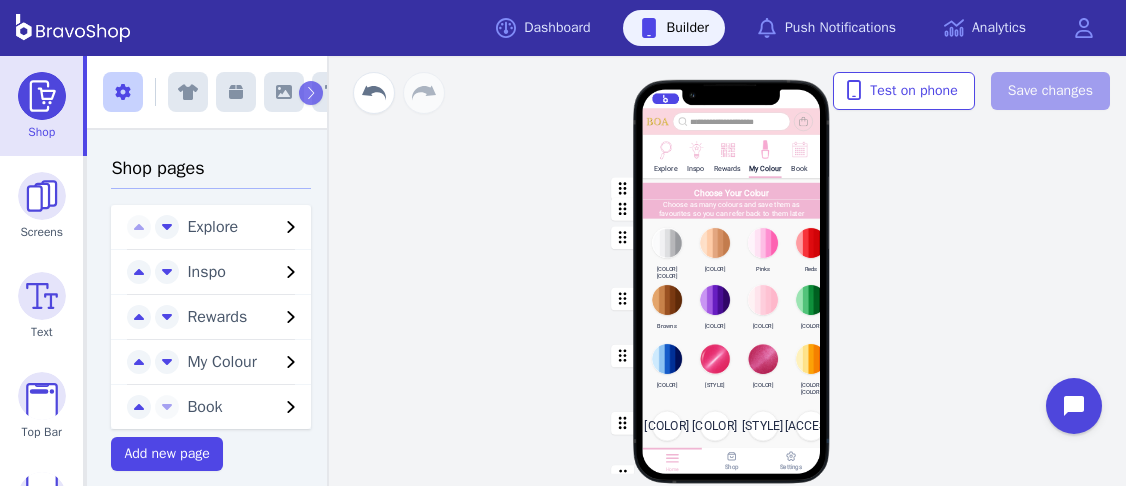 click at bounding box center [732, 189] 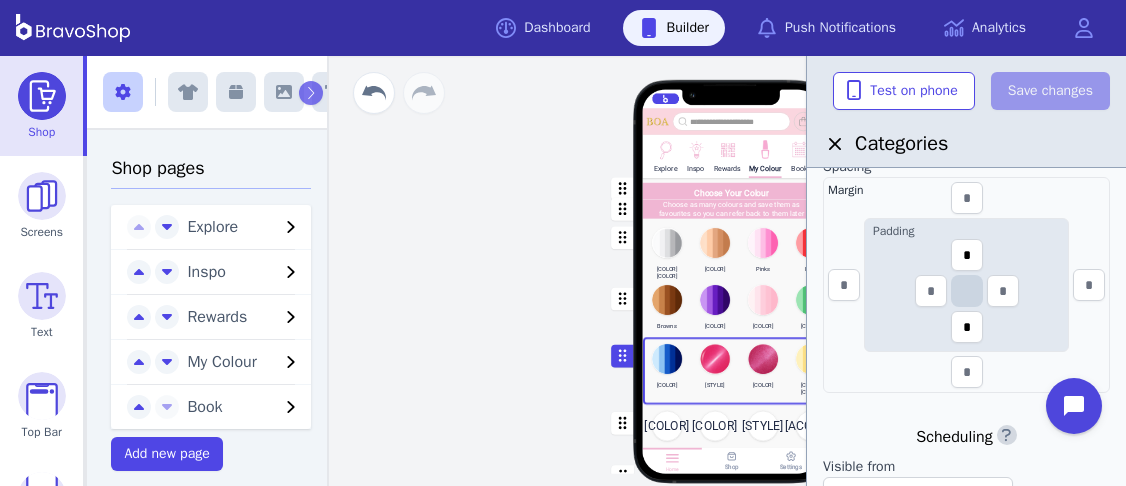 scroll, scrollTop: 578, scrollLeft: 0, axis: vertical 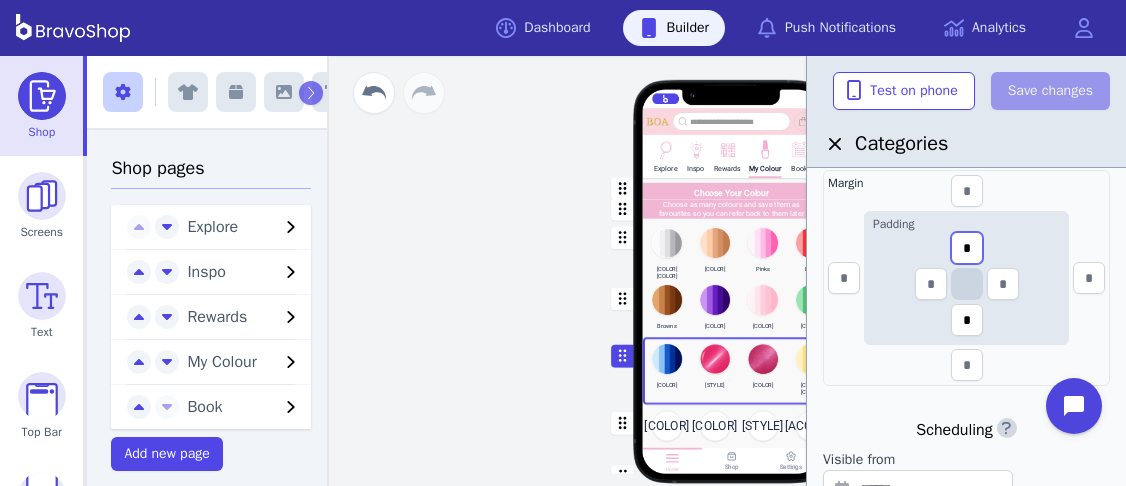 drag, startPoint x: 979, startPoint y: 246, endPoint x: 961, endPoint y: 244, distance: 18.110771 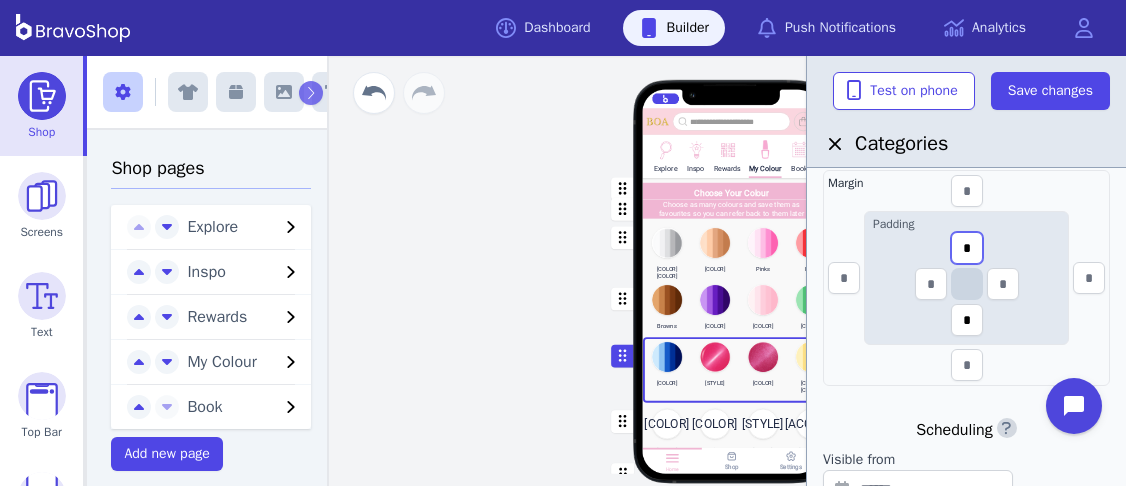 type on "*" 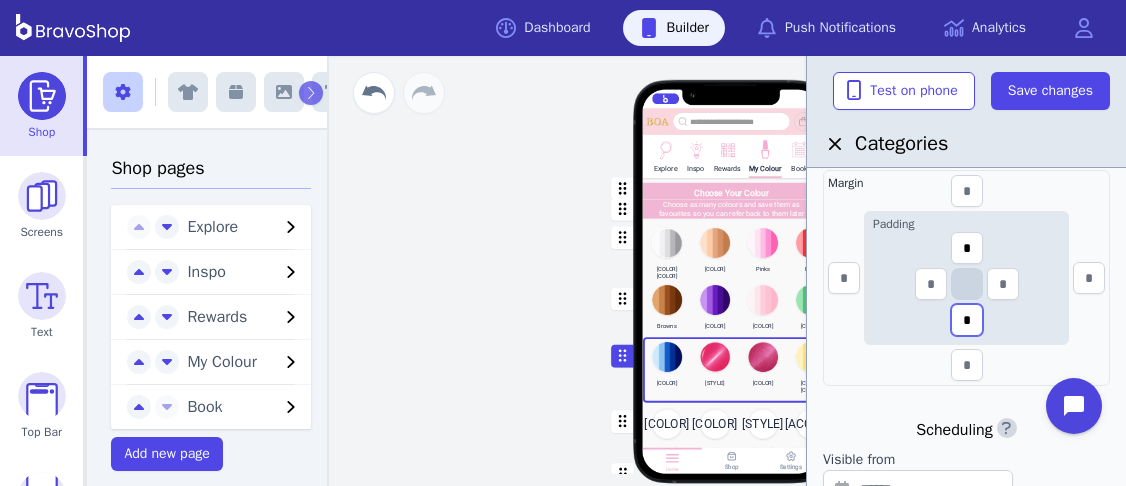 click on "*" at bounding box center (967, 248) 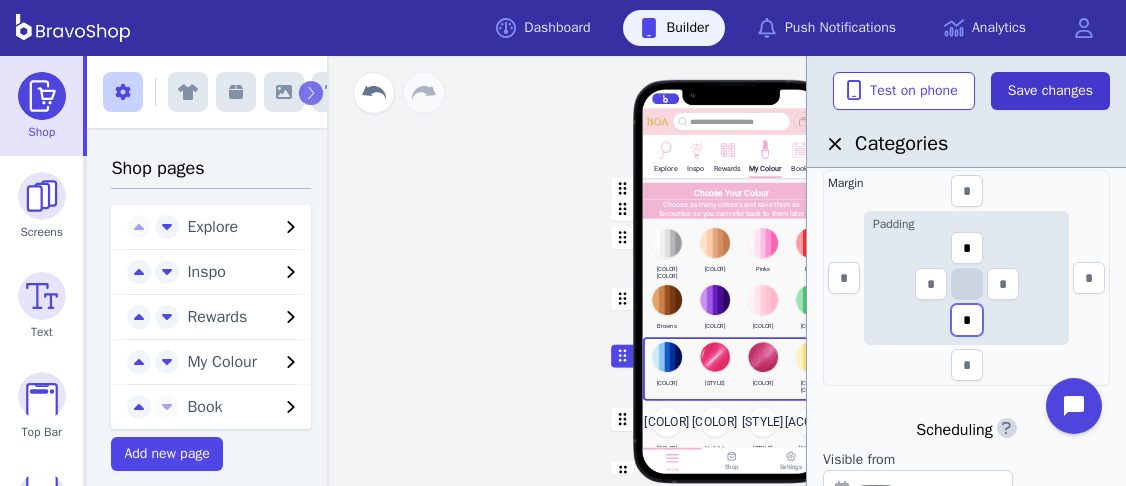 type on "*" 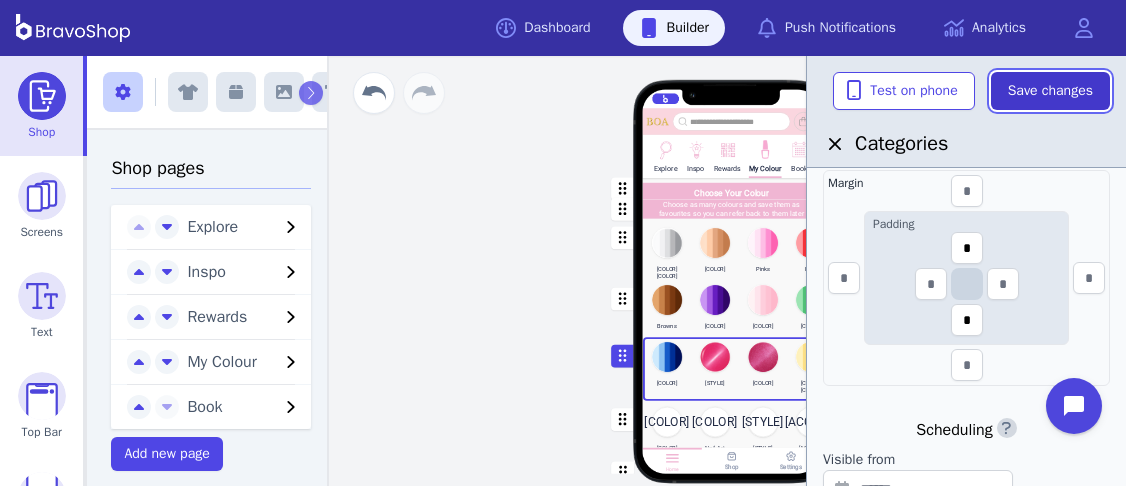 click on "Save changes" at bounding box center (1050, 91) 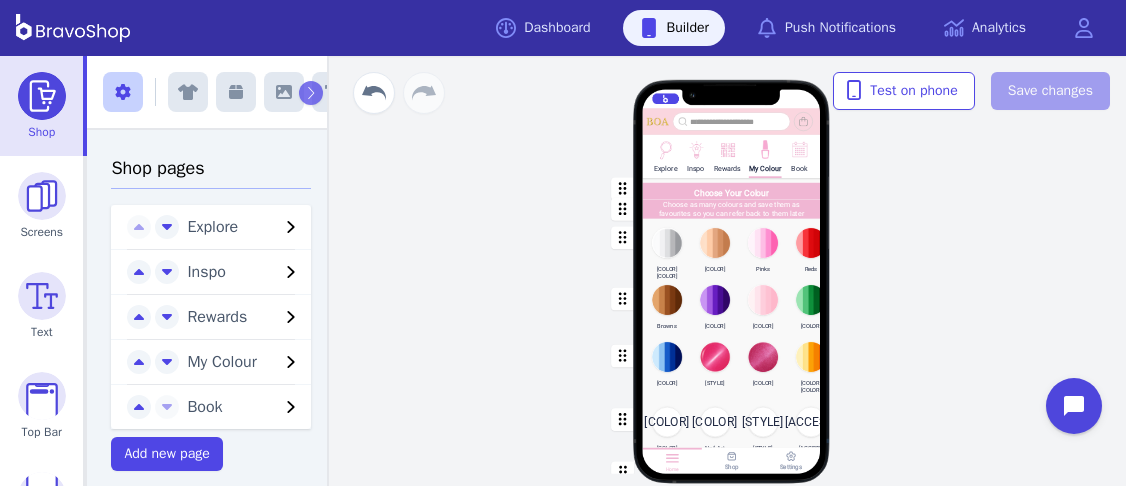 click at bounding box center [732, 189] 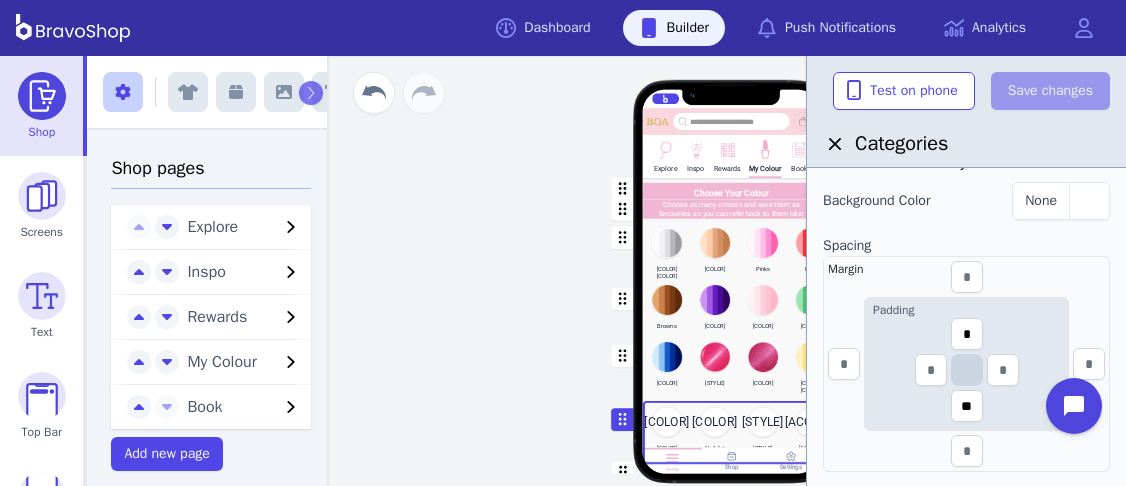scroll, scrollTop: 497, scrollLeft: 0, axis: vertical 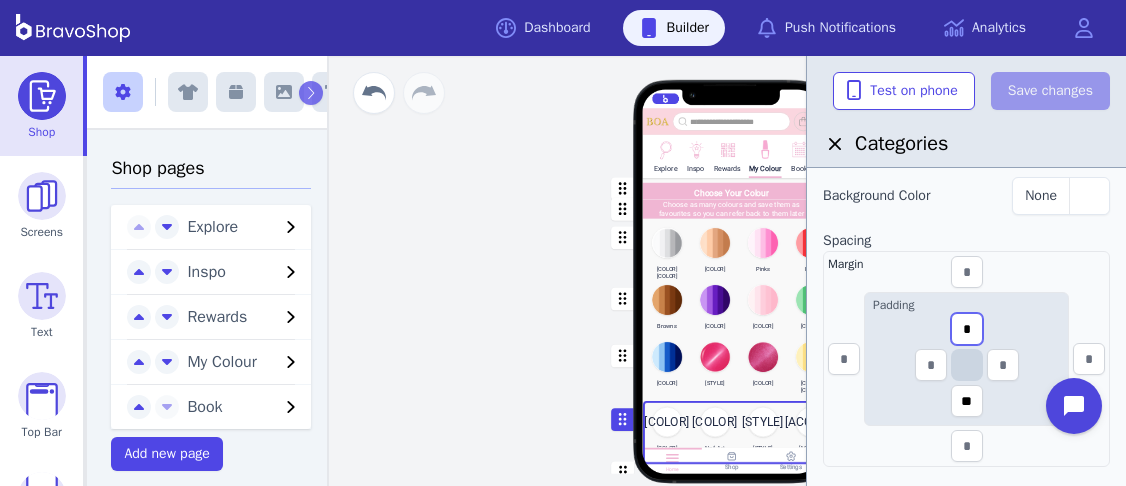 drag, startPoint x: 977, startPoint y: 321, endPoint x: 953, endPoint y: 321, distance: 24 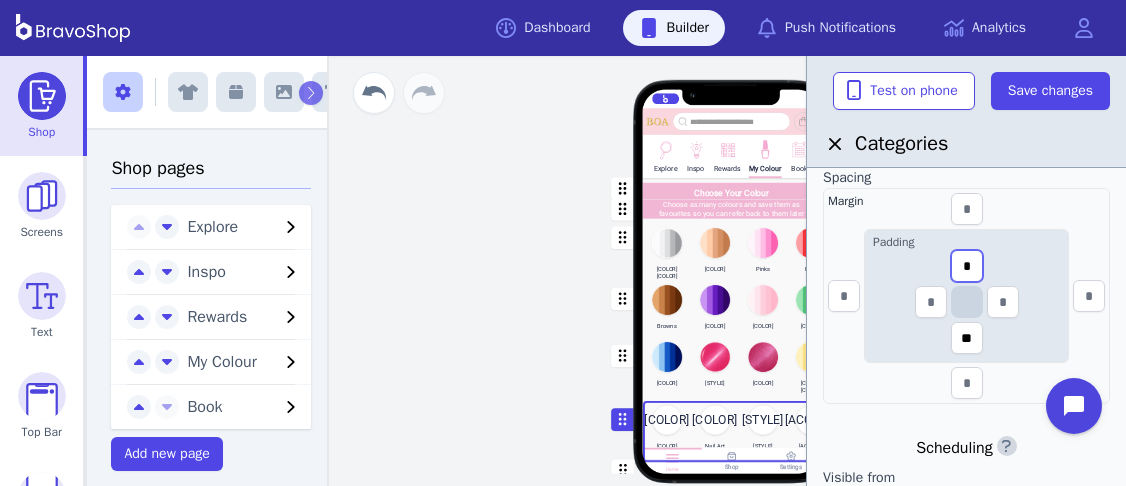 scroll, scrollTop: 563, scrollLeft: 0, axis: vertical 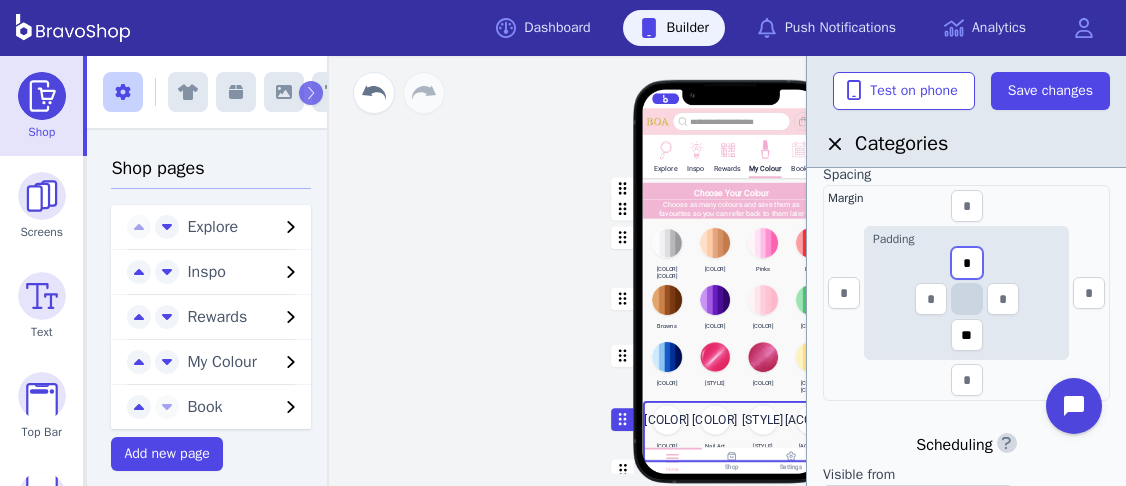 type on "*" 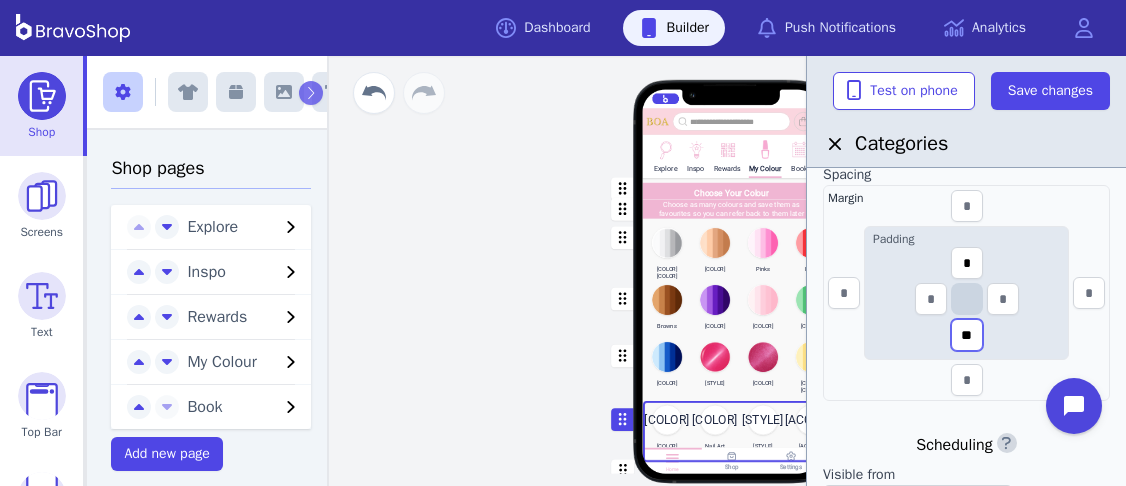 drag, startPoint x: 977, startPoint y: 342, endPoint x: 948, endPoint y: 331, distance: 31.016125 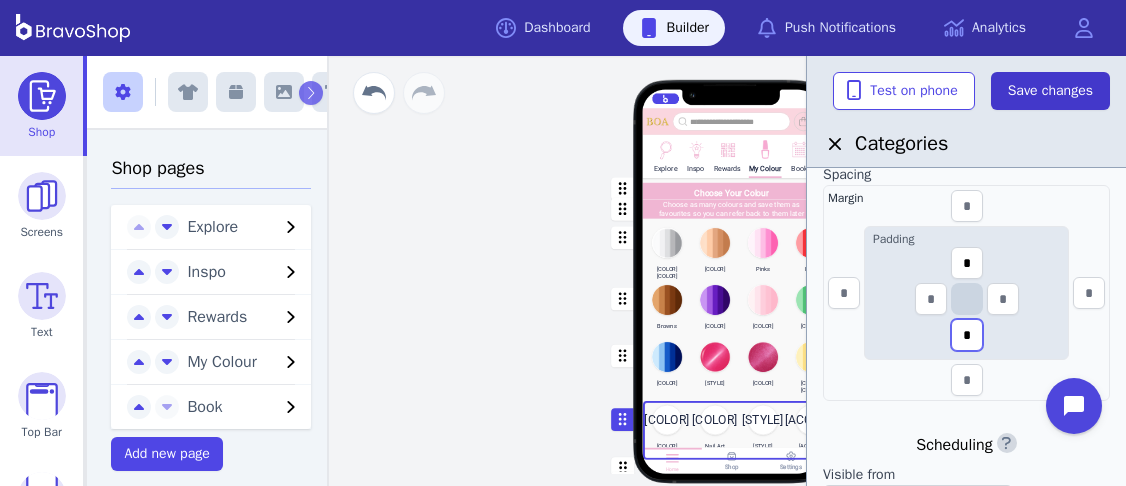 type on "*" 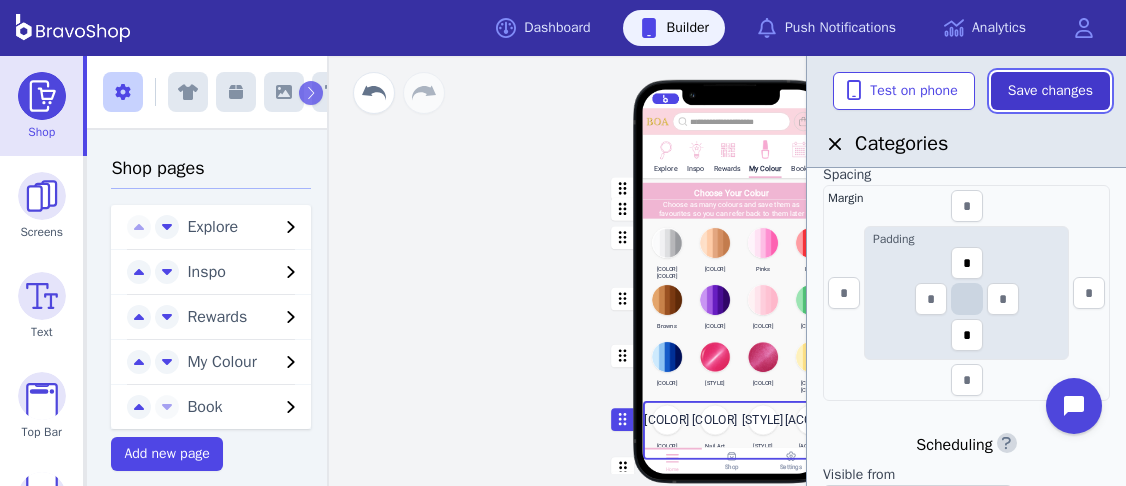 click on "Save changes" at bounding box center (1050, 91) 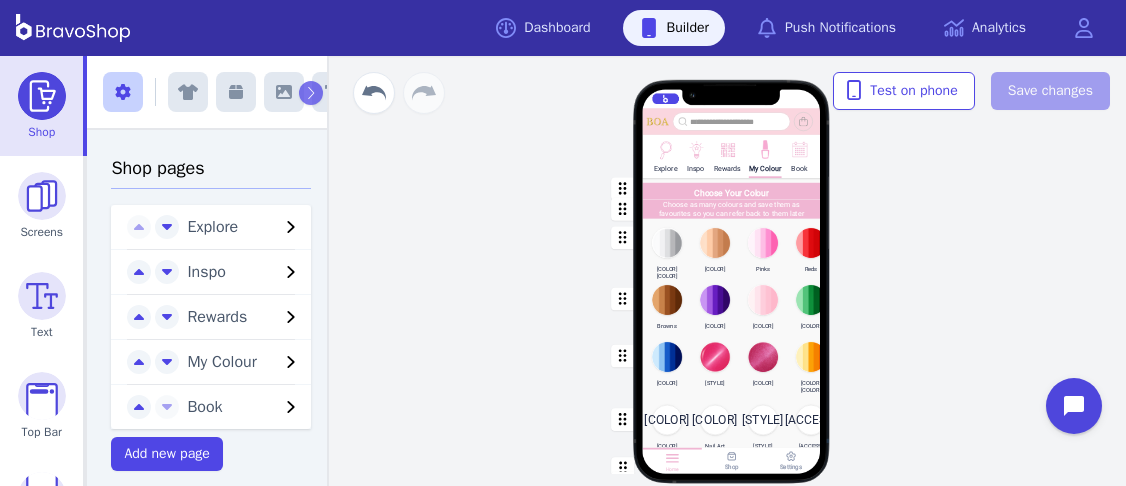 click on "Rewards" at bounding box center (665, 155) 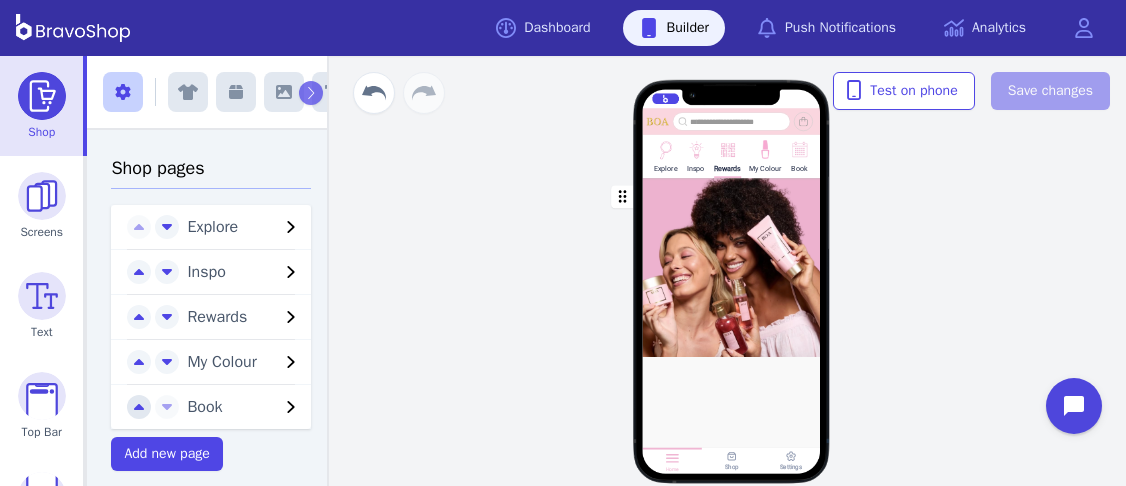 click at bounding box center (139, 228) 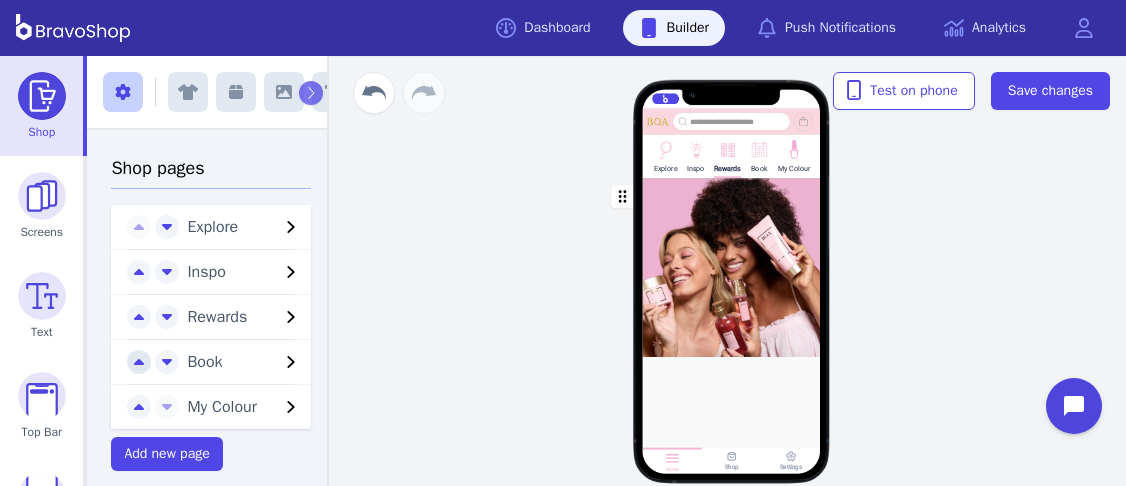 click at bounding box center (139, 227) 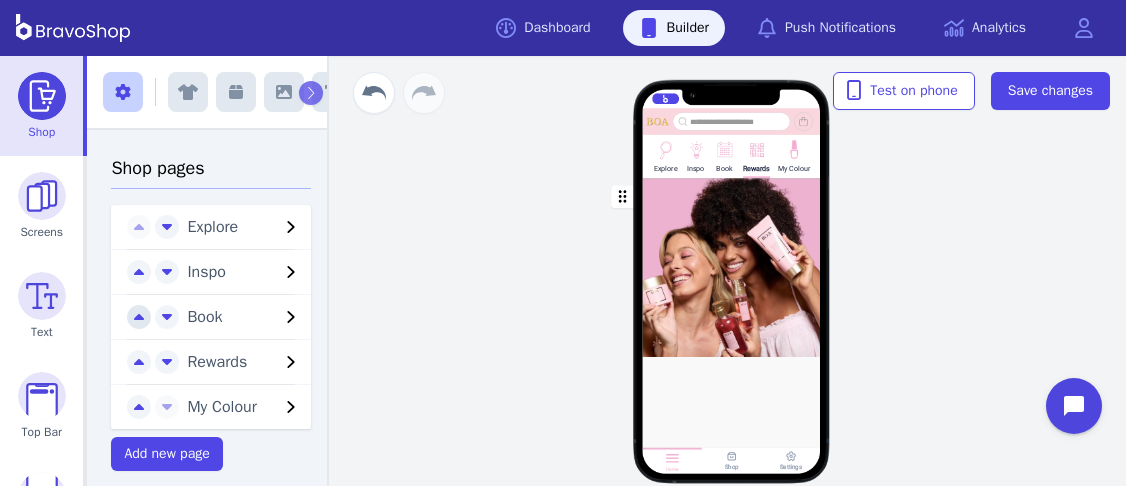 click at bounding box center (139, 227) 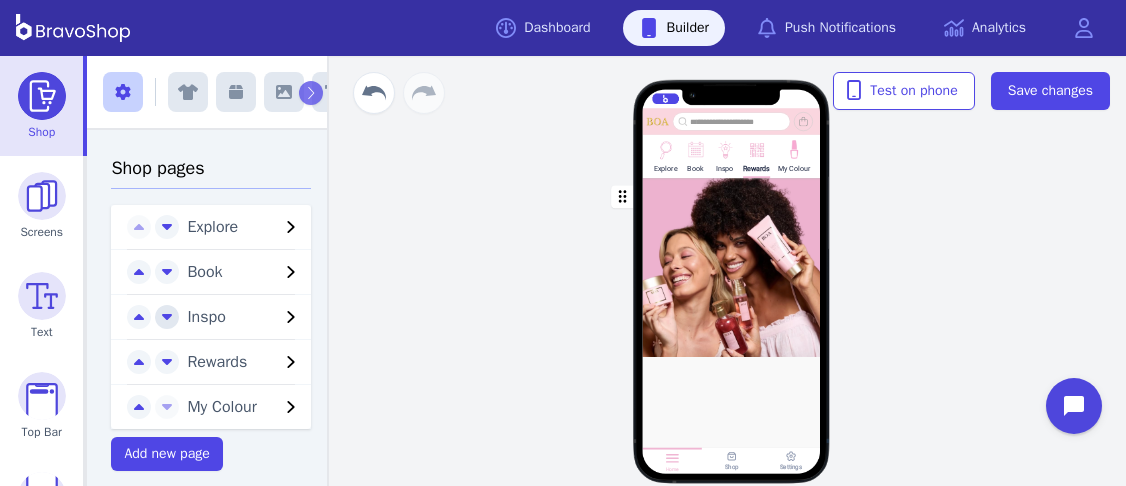 click at bounding box center [167, 227] 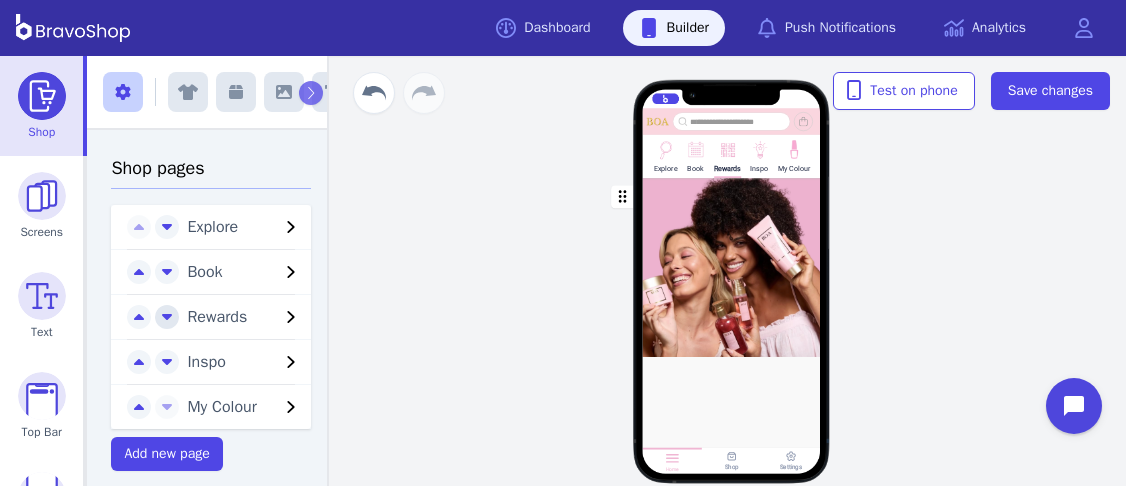 click at bounding box center (167, 226) 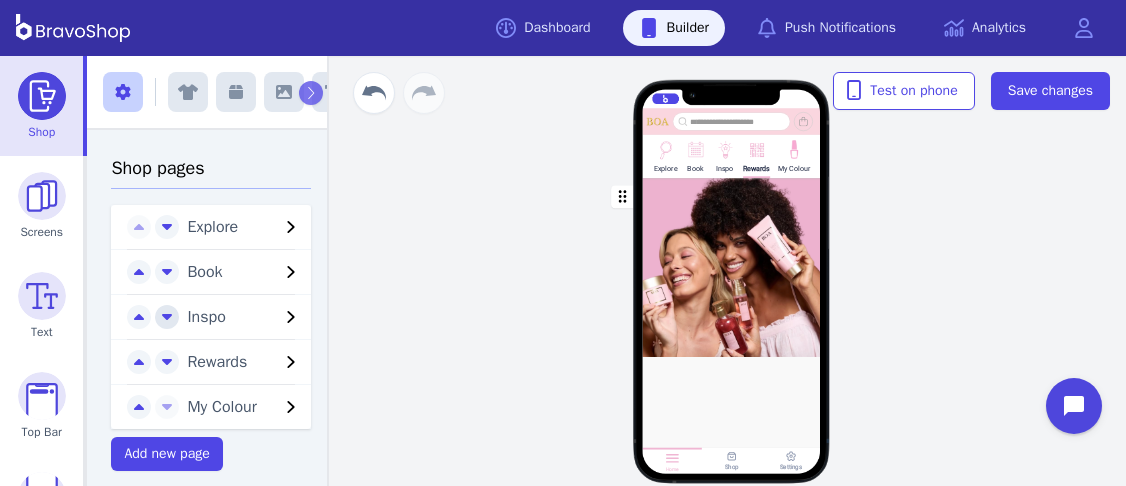 click at bounding box center (167, 226) 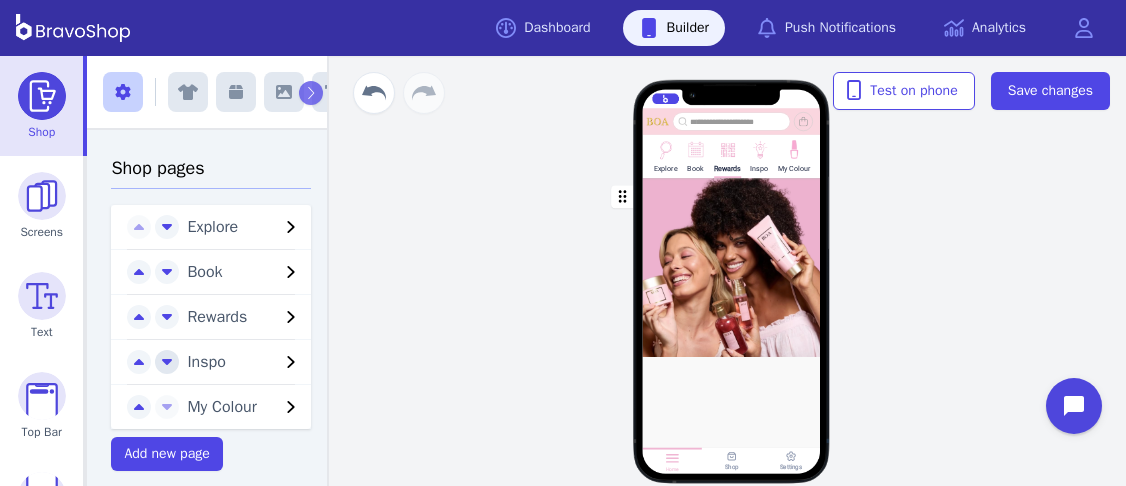 click at bounding box center [167, 227] 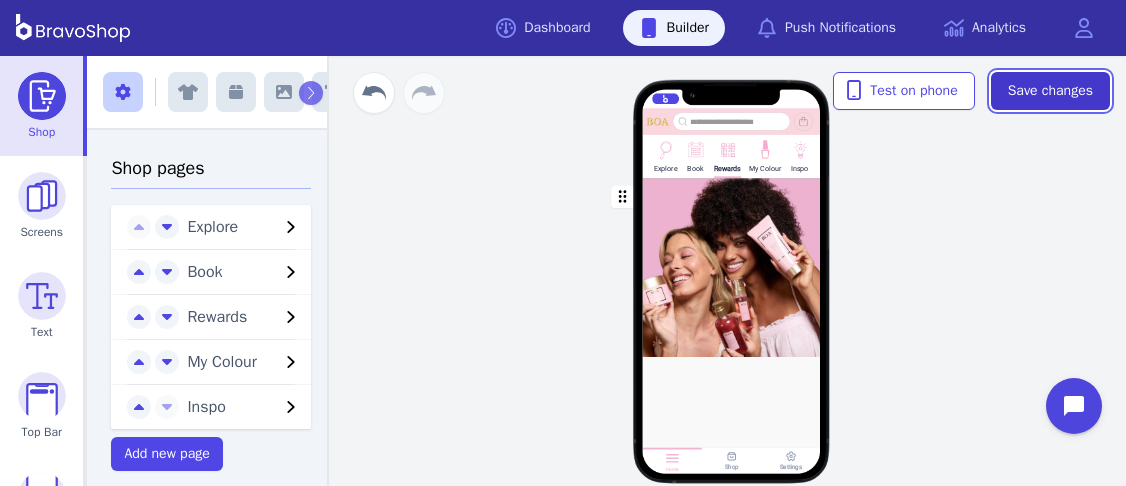 click on "Save changes" at bounding box center [1050, 91] 